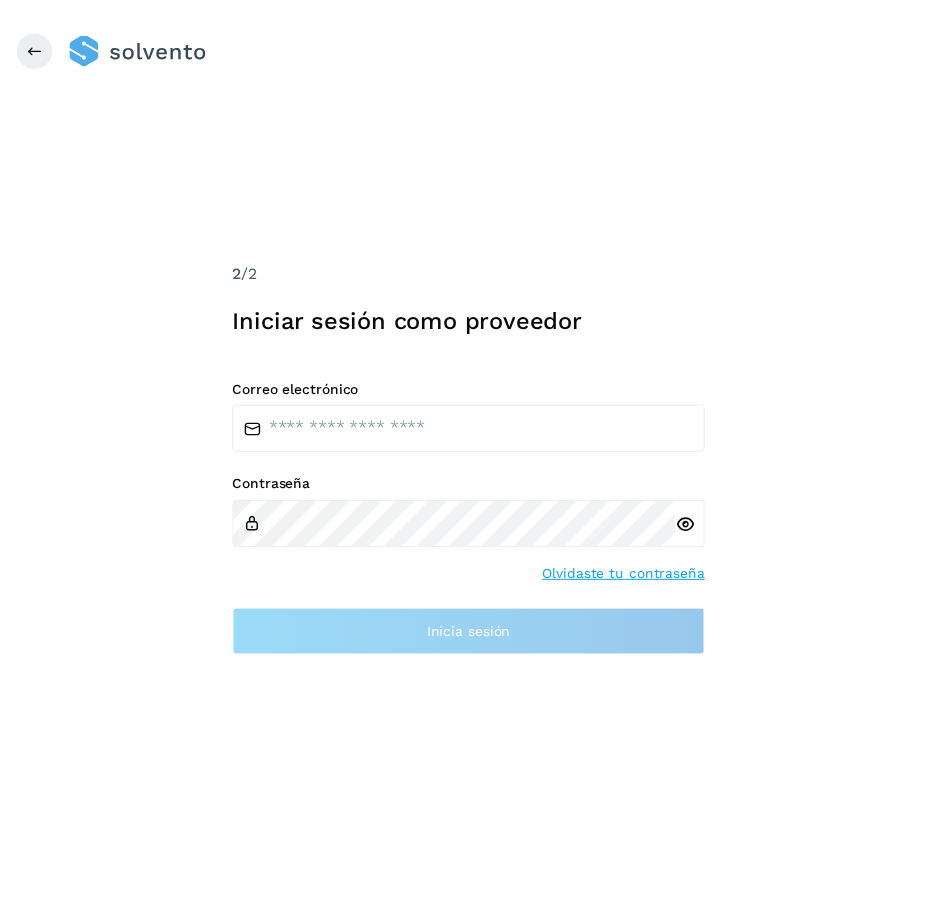 scroll, scrollTop: 0, scrollLeft: 0, axis: both 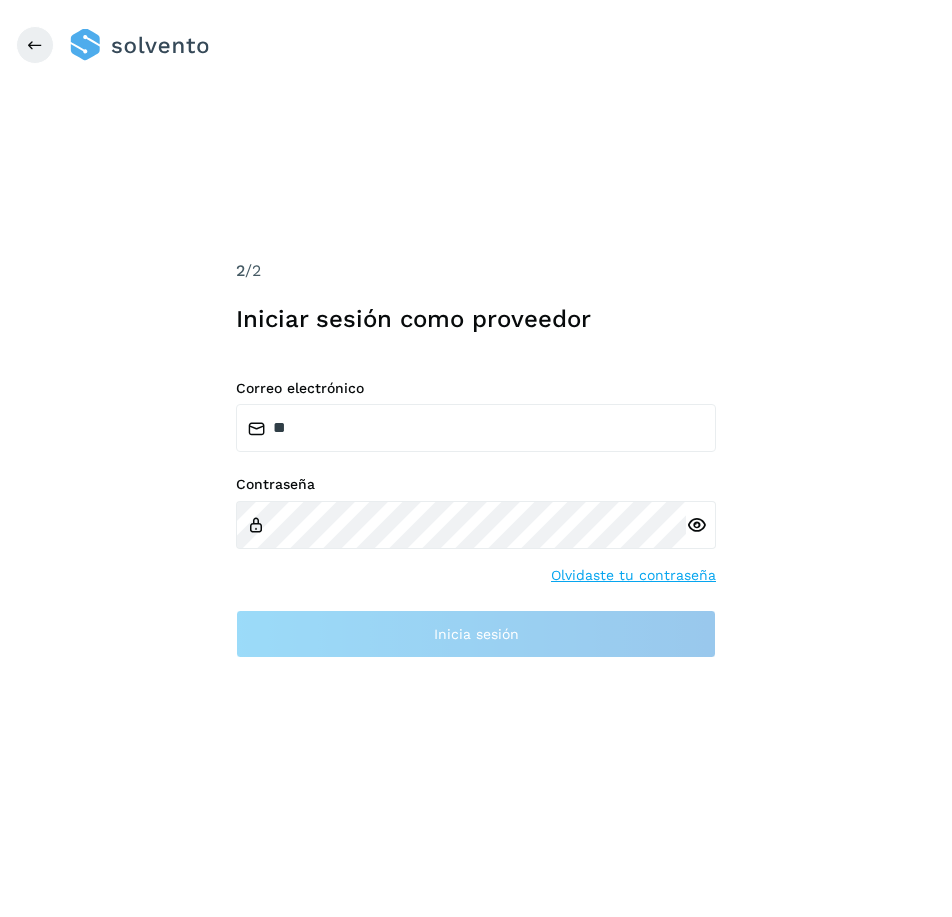 type on "*" 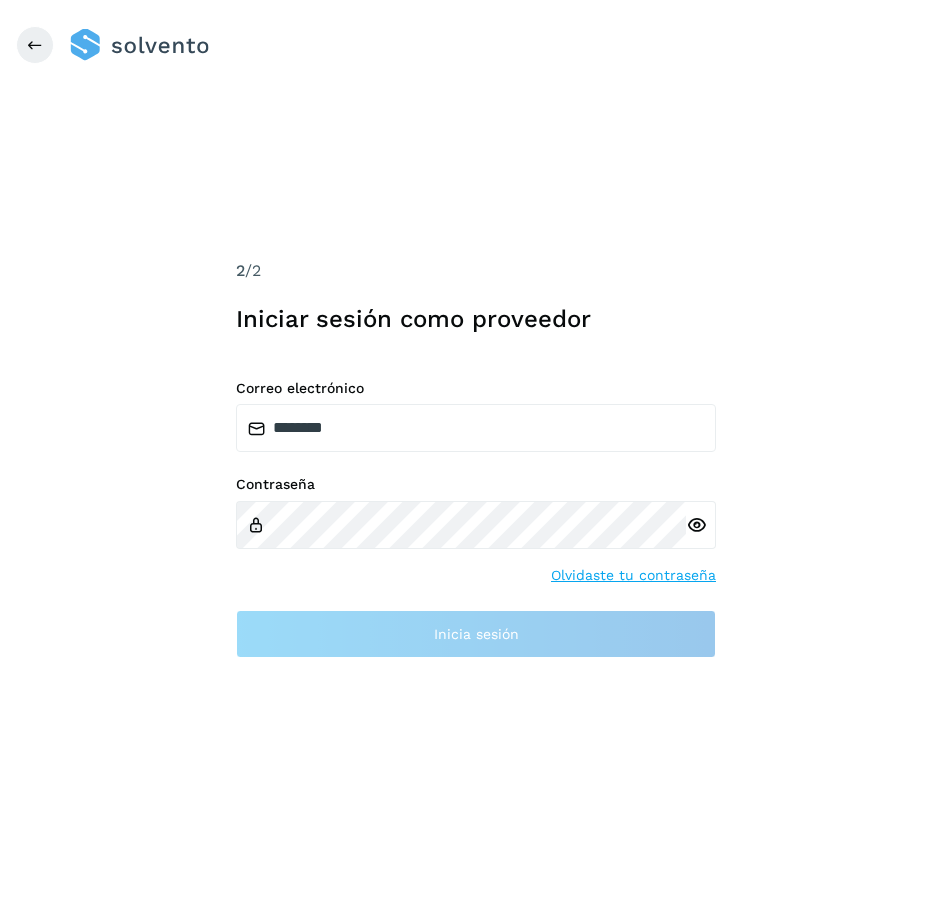 click on "********" at bounding box center [476, 428] 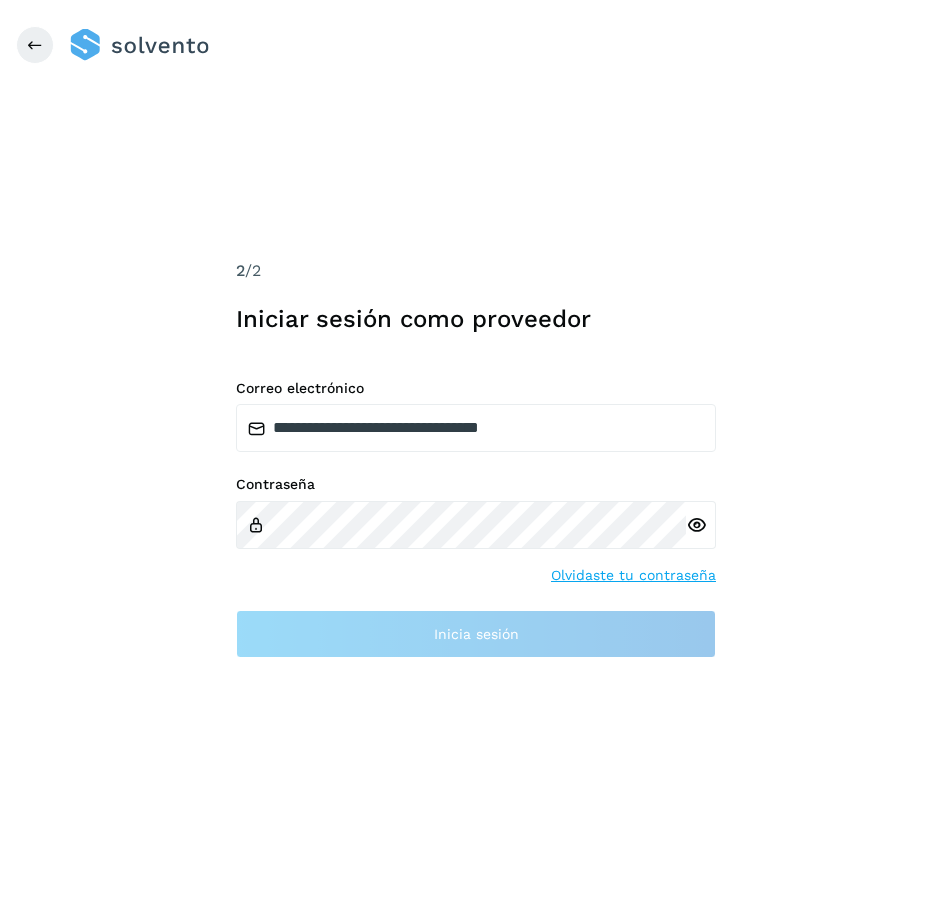 type on "**********" 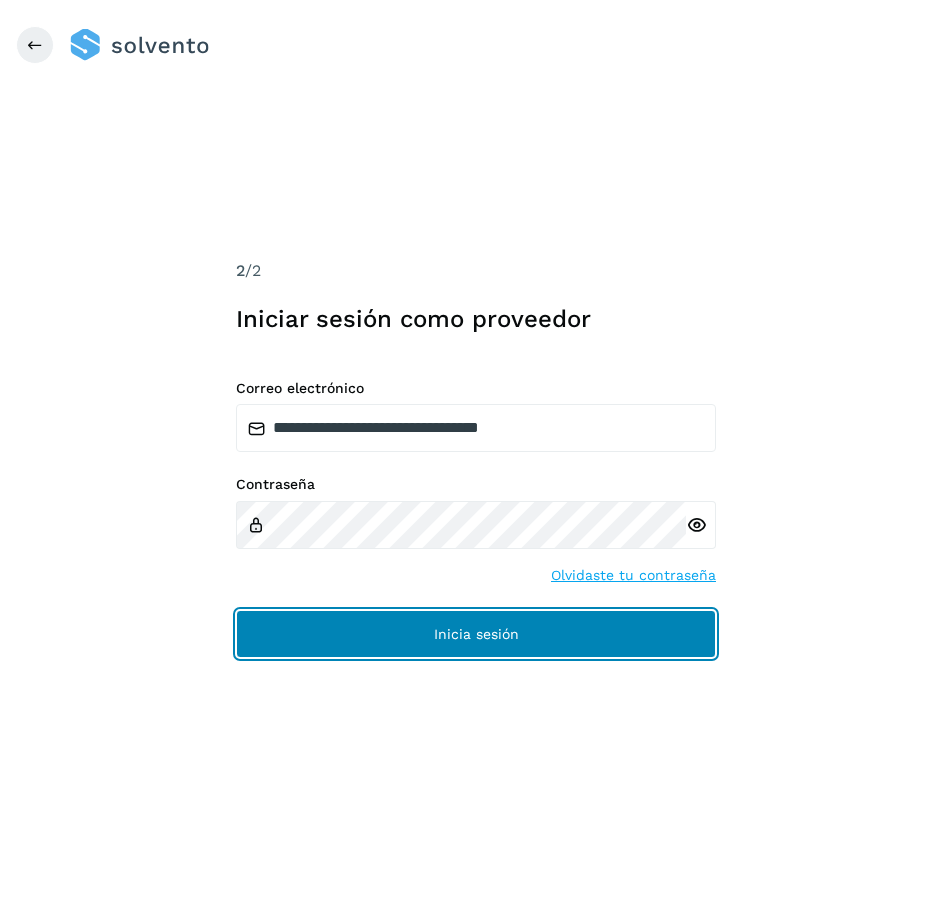 click on "Inicia sesión" 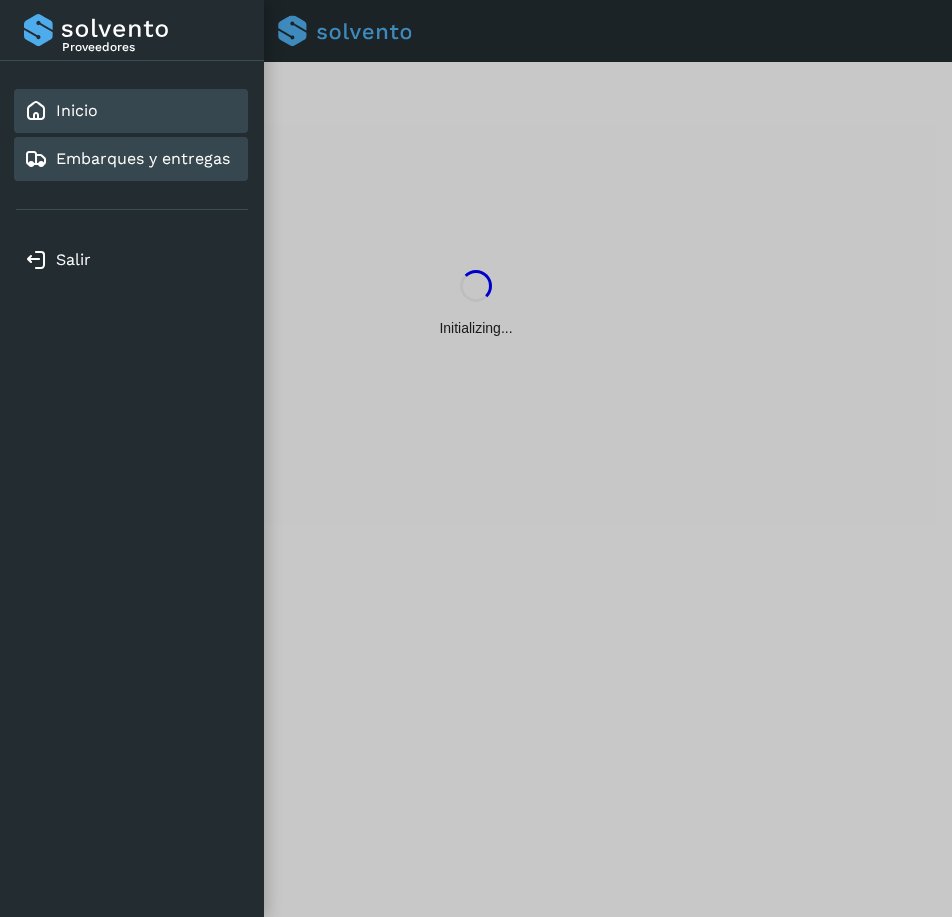 click on "Embarques y entregas" at bounding box center [143, 158] 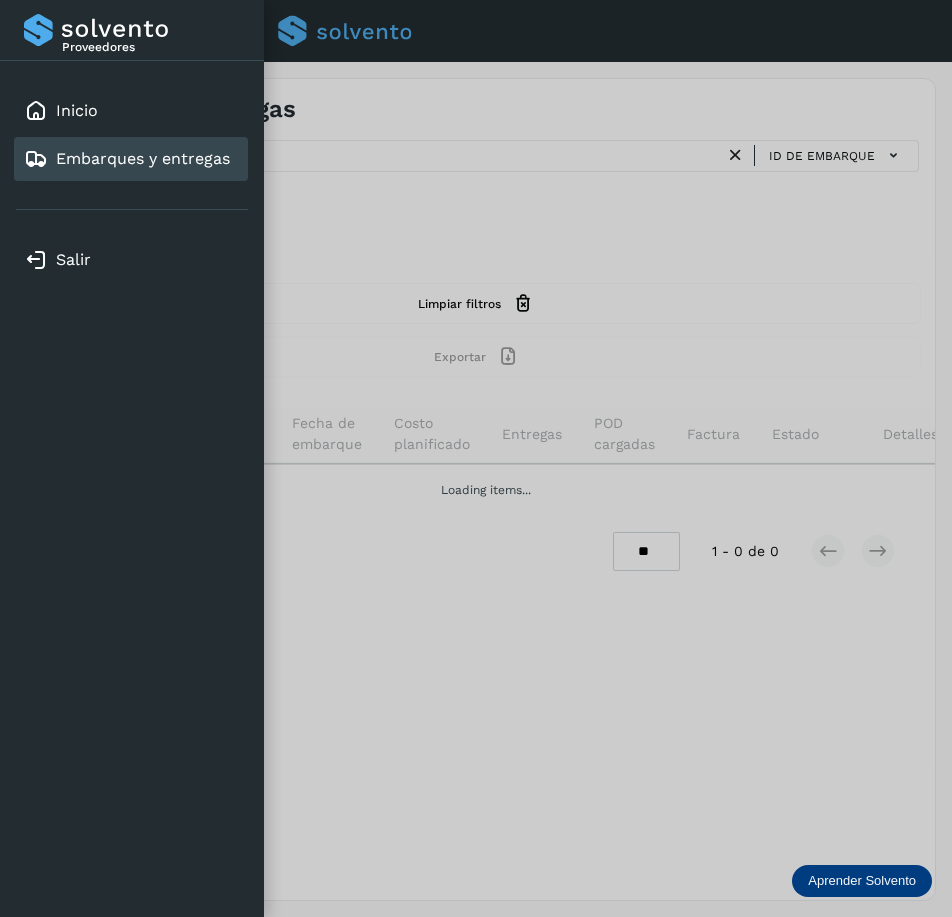 click at bounding box center (476, 458) 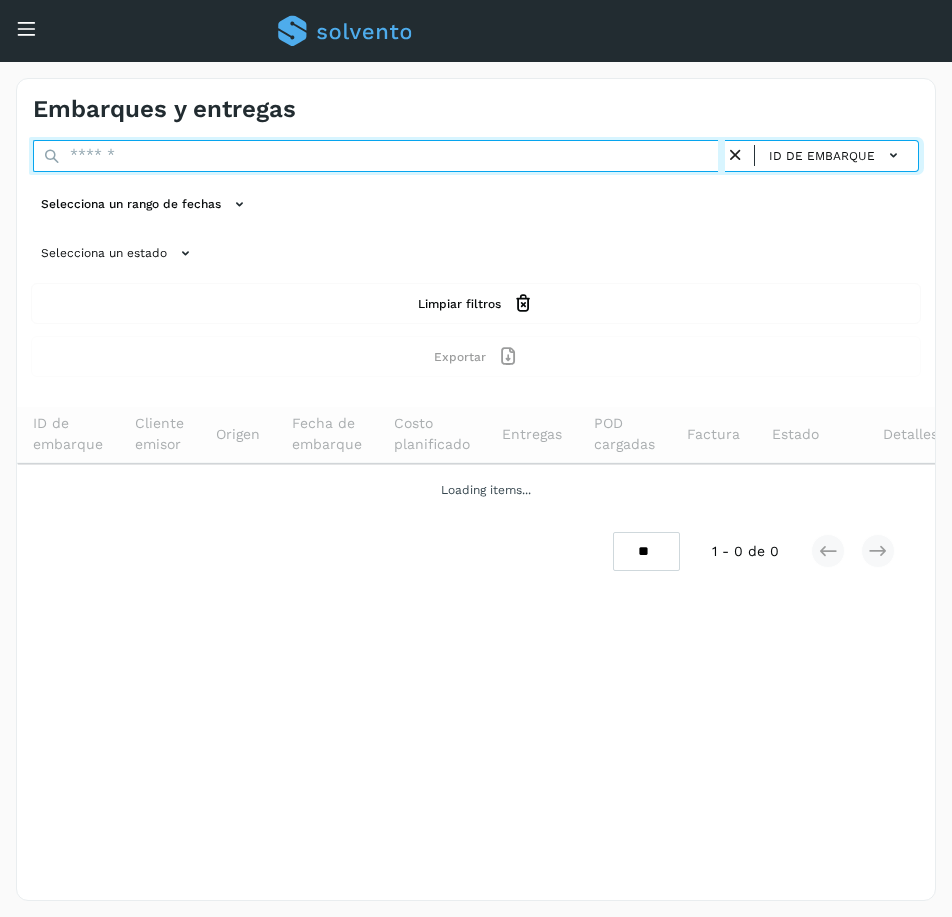 click at bounding box center [379, 156] 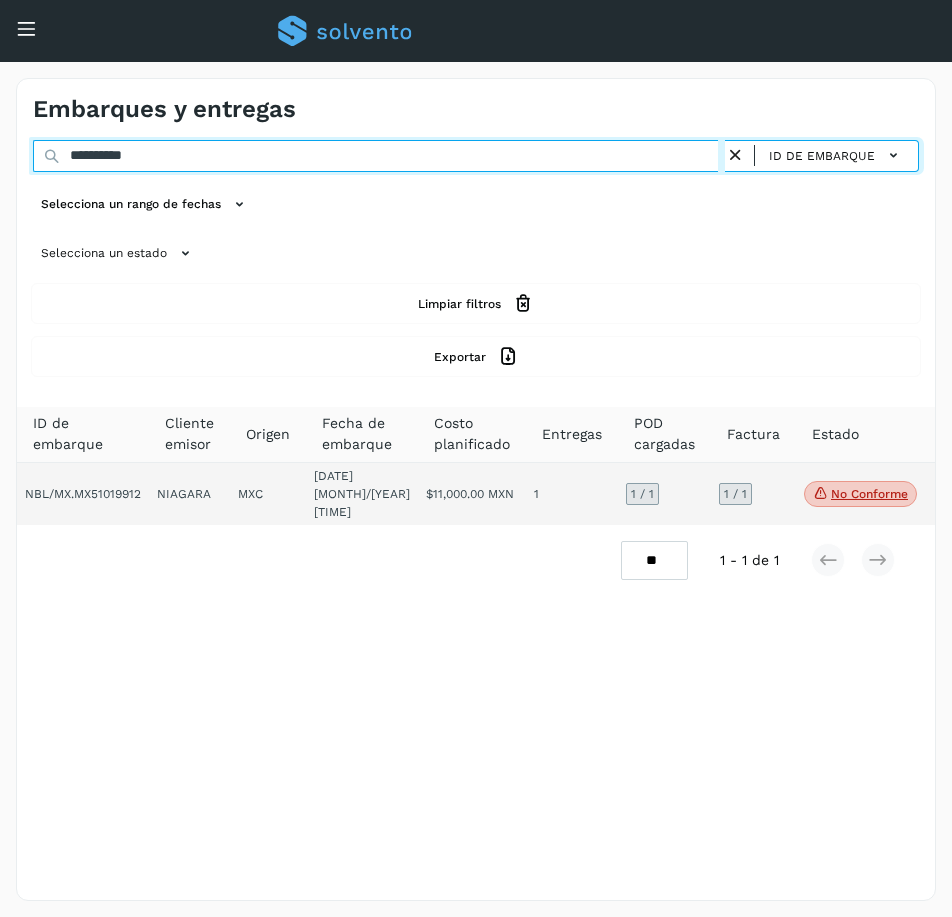 type on "**********" 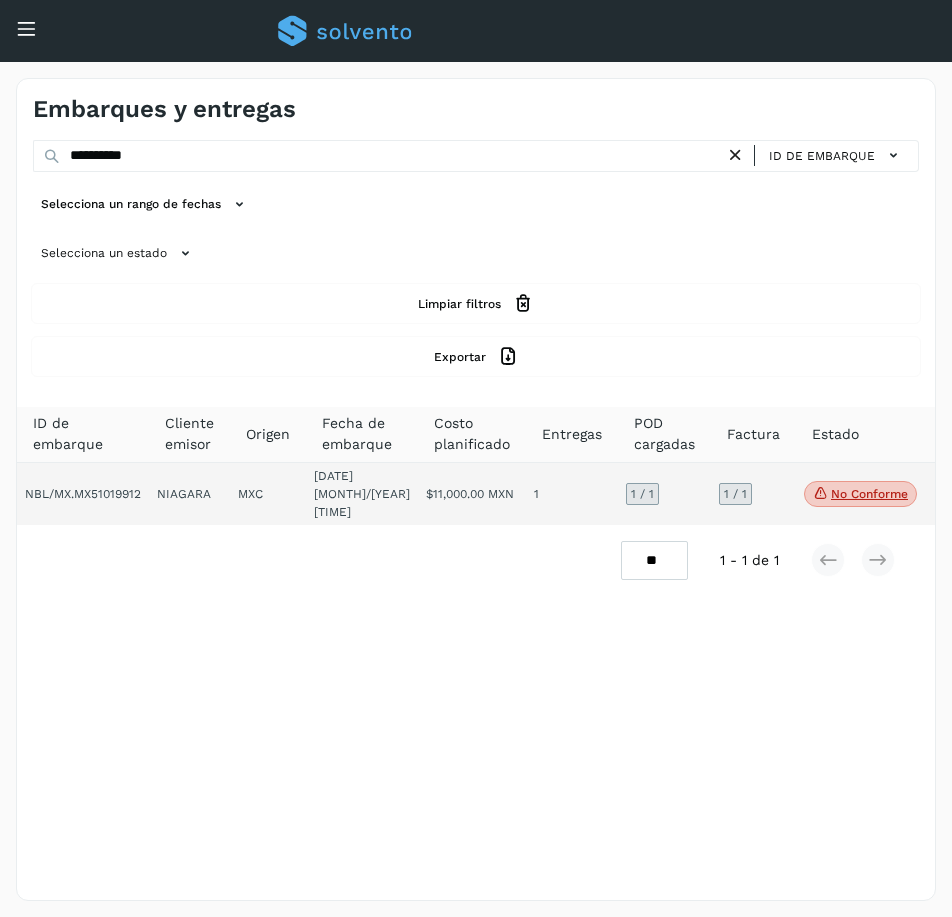 click on "1 / 1" 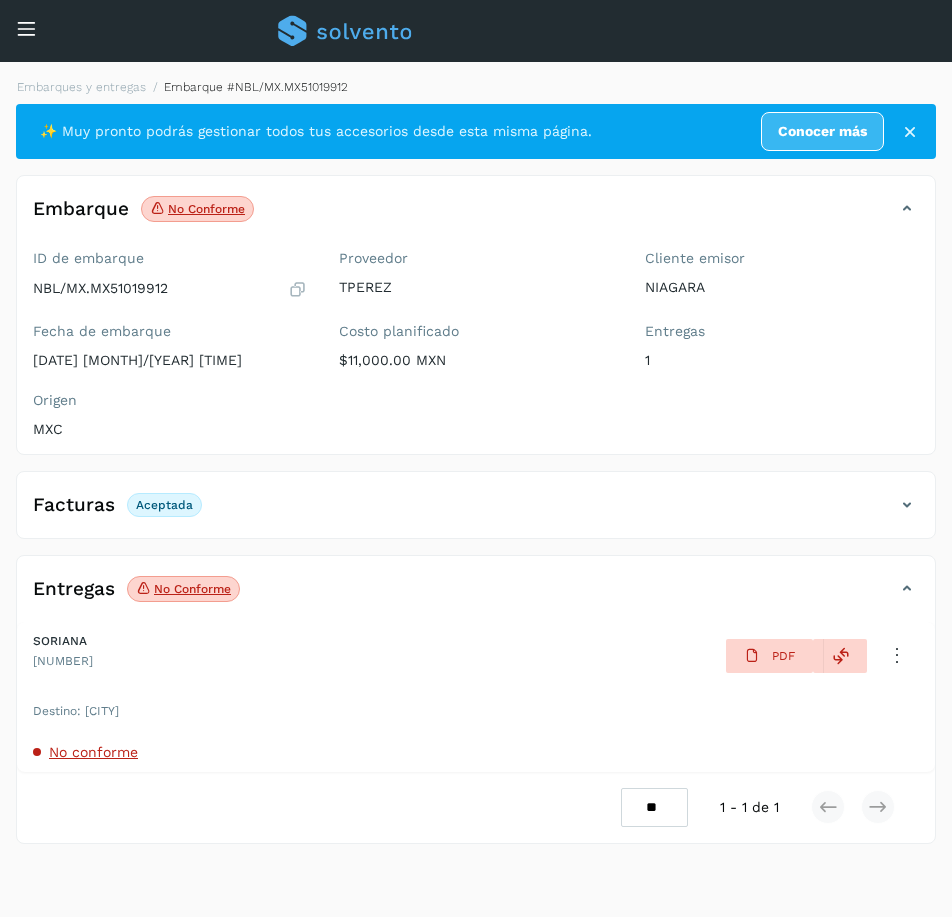 click on "No conforme" at bounding box center [93, 752] 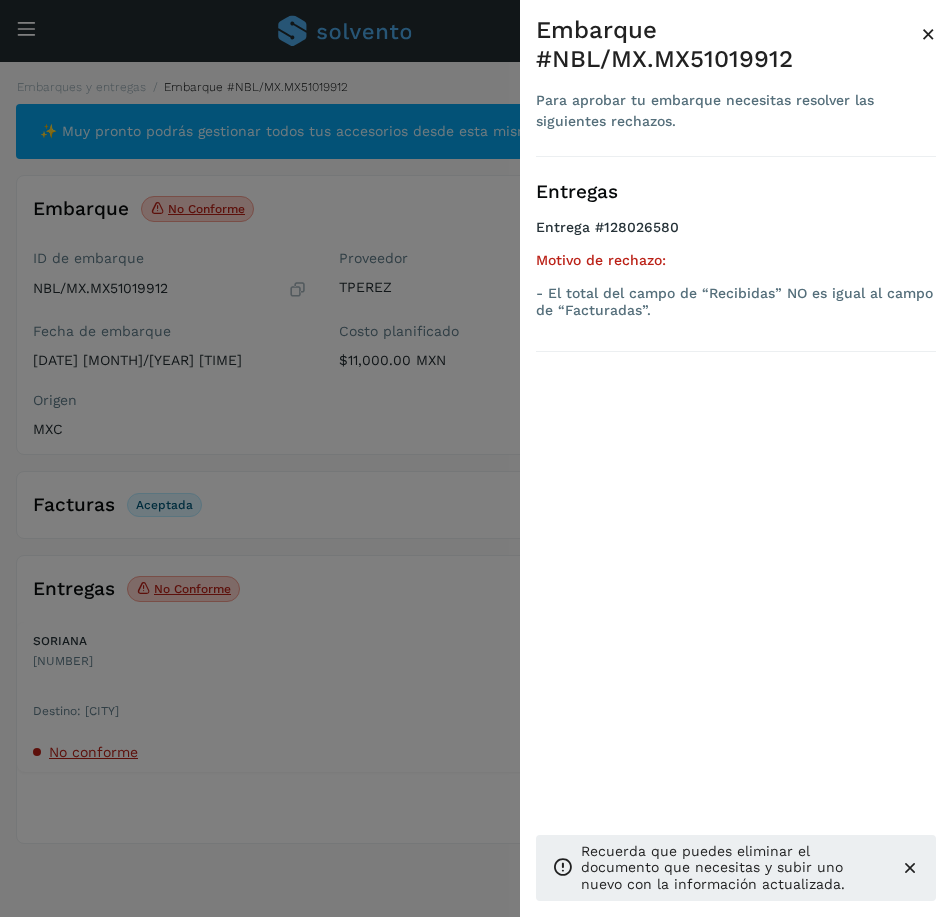 click at bounding box center [476, 458] 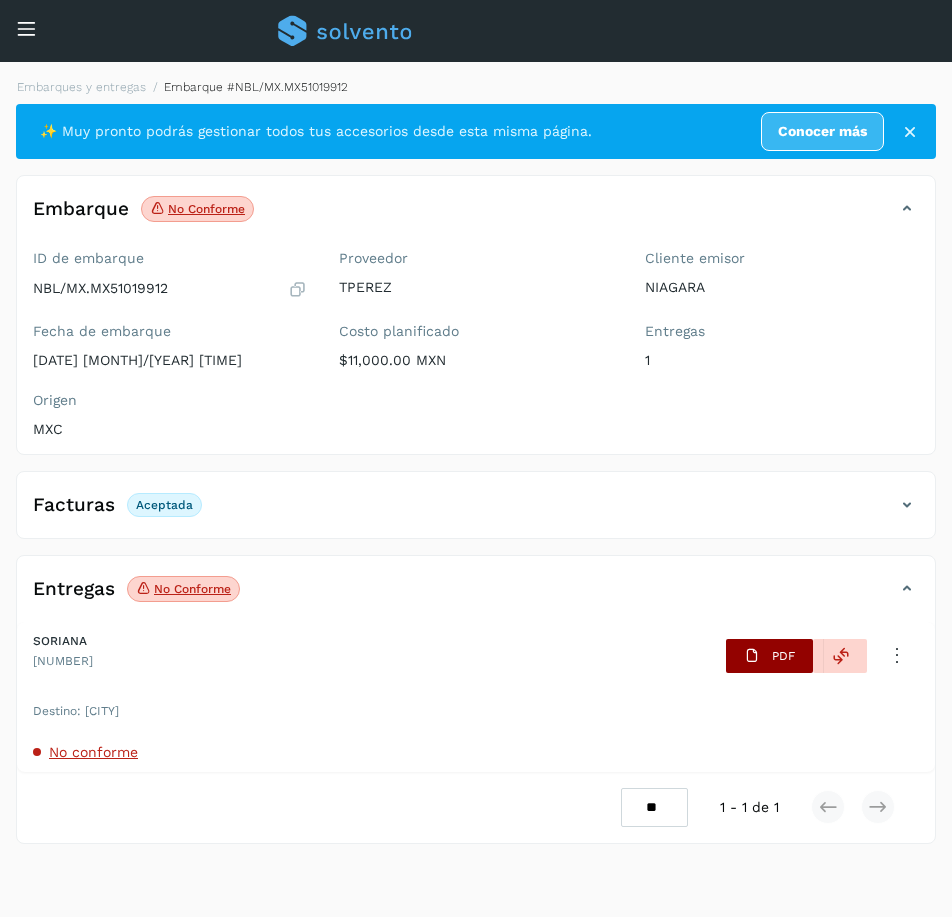 click at bounding box center [752, 656] 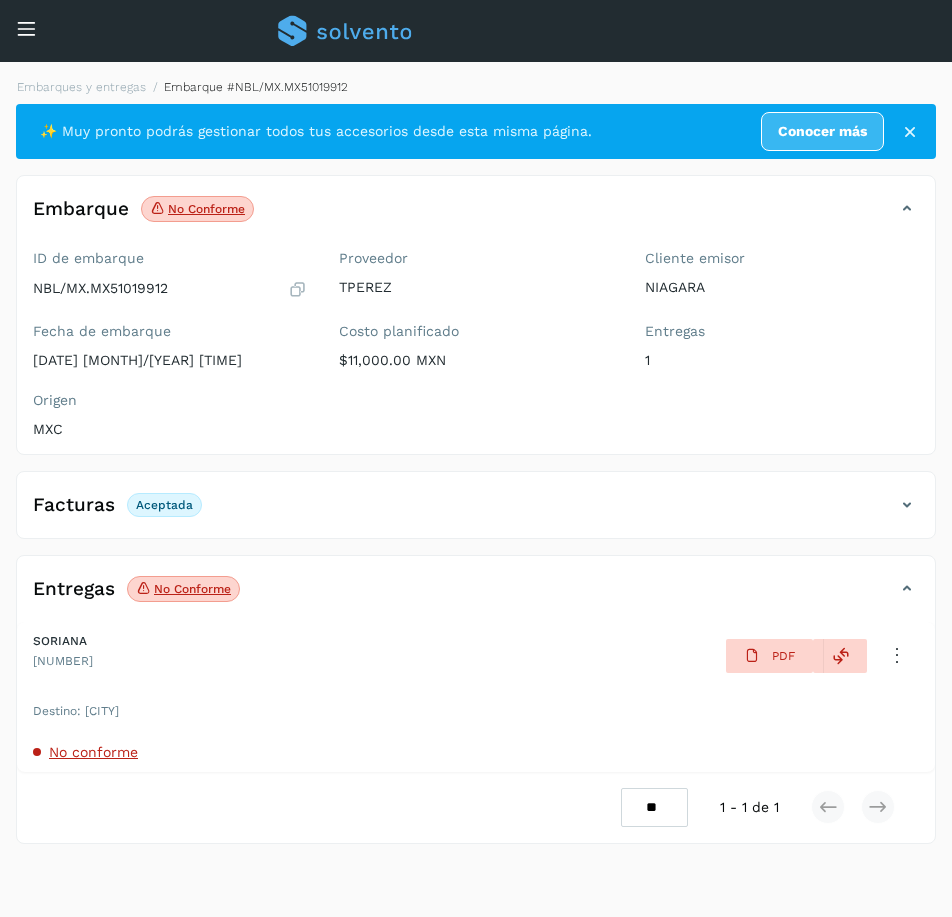 type 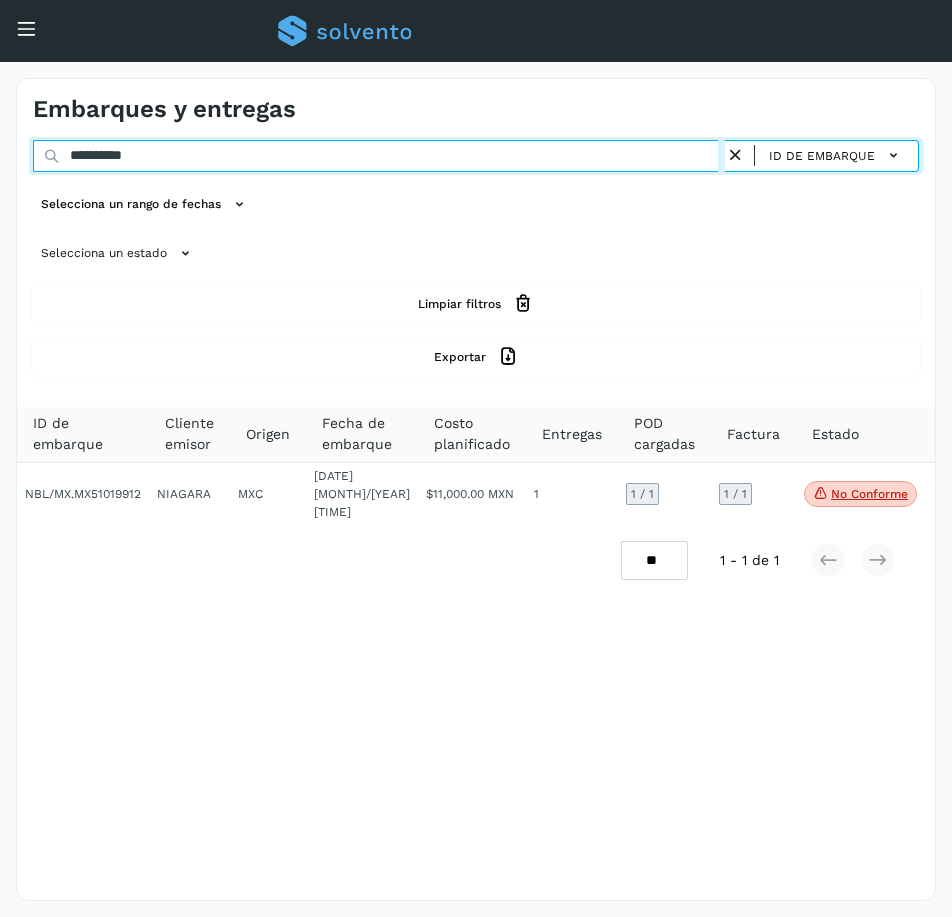 drag, startPoint x: 173, startPoint y: 162, endPoint x: 4, endPoint y: 196, distance: 172.3862 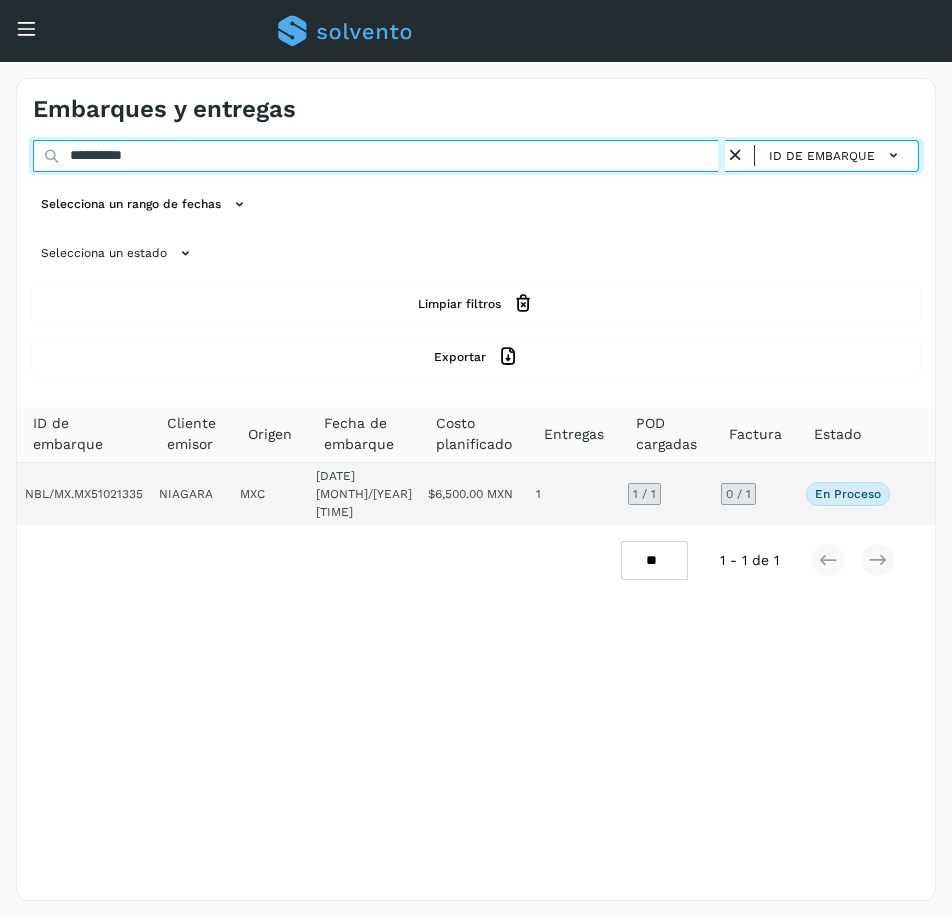 type on "**********" 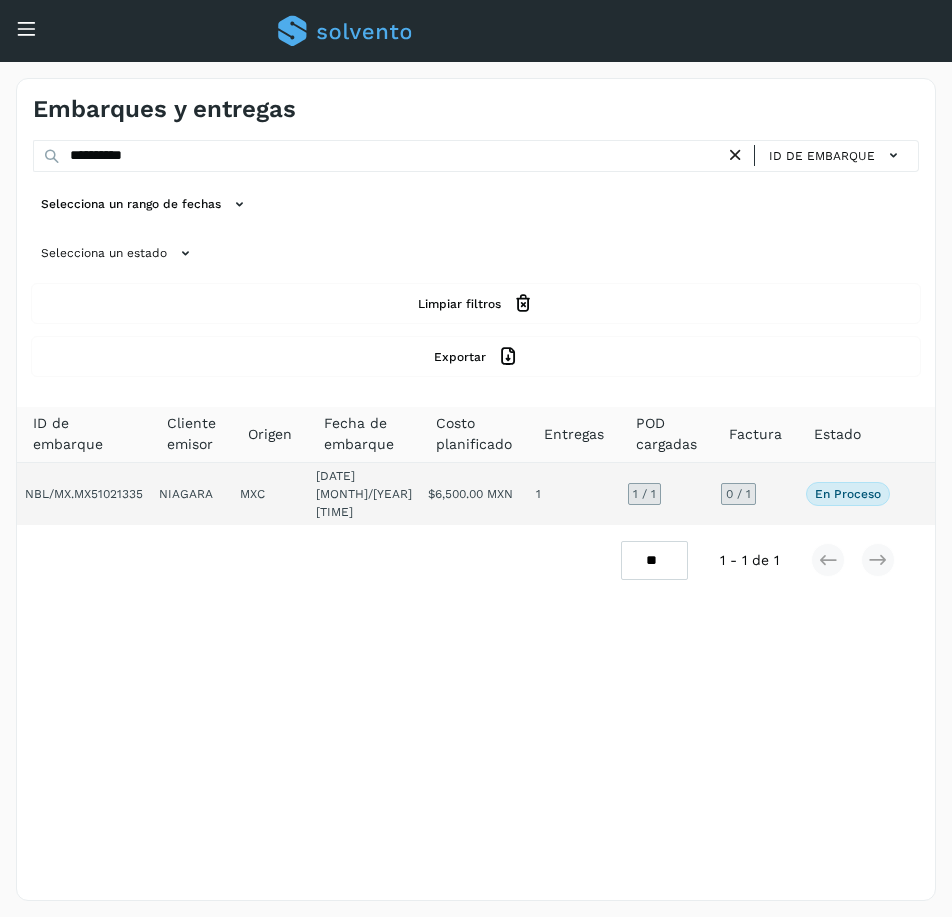 click on "En proceso
Verifica el estado de la factura o entregas asociadas a este embarque" 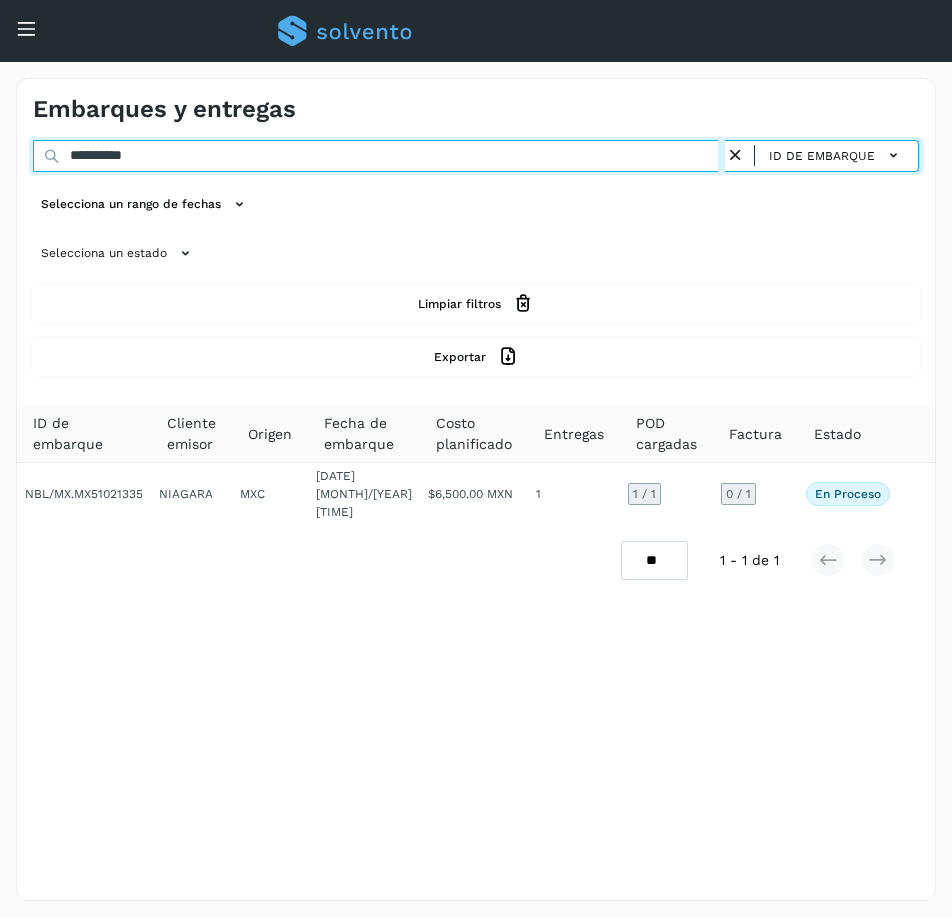 drag, startPoint x: 161, startPoint y: 162, endPoint x: 67, endPoint y: 159, distance: 94.04786 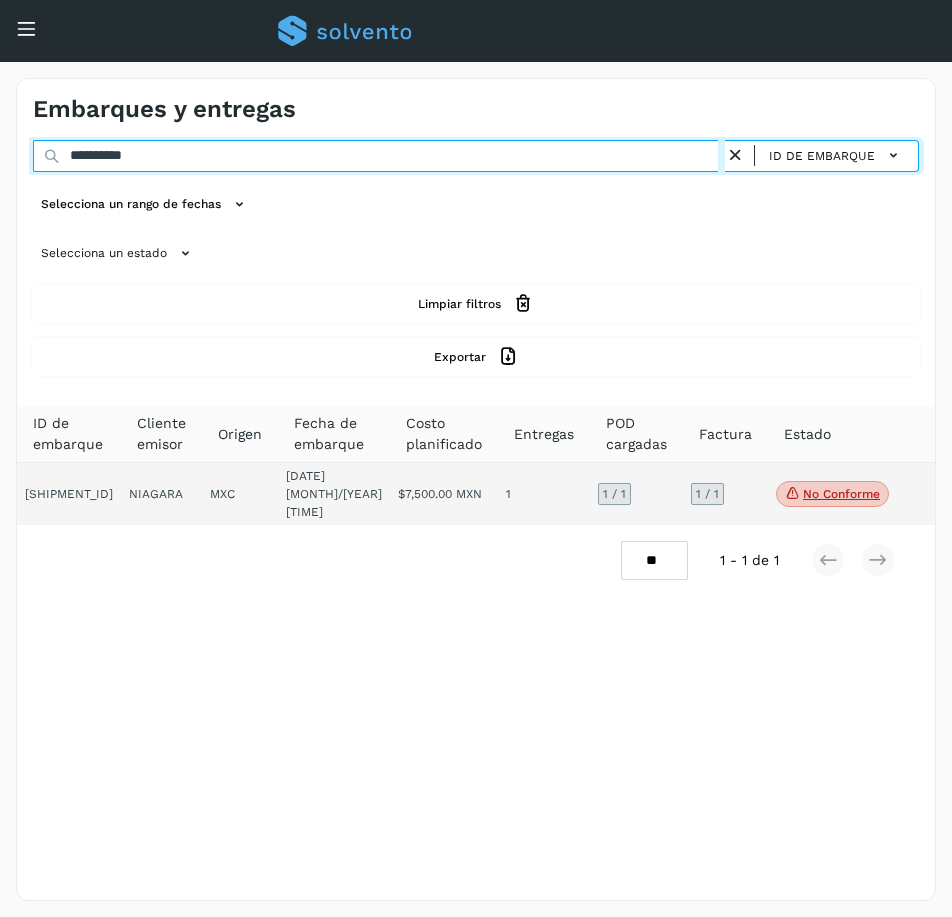 type on "**********" 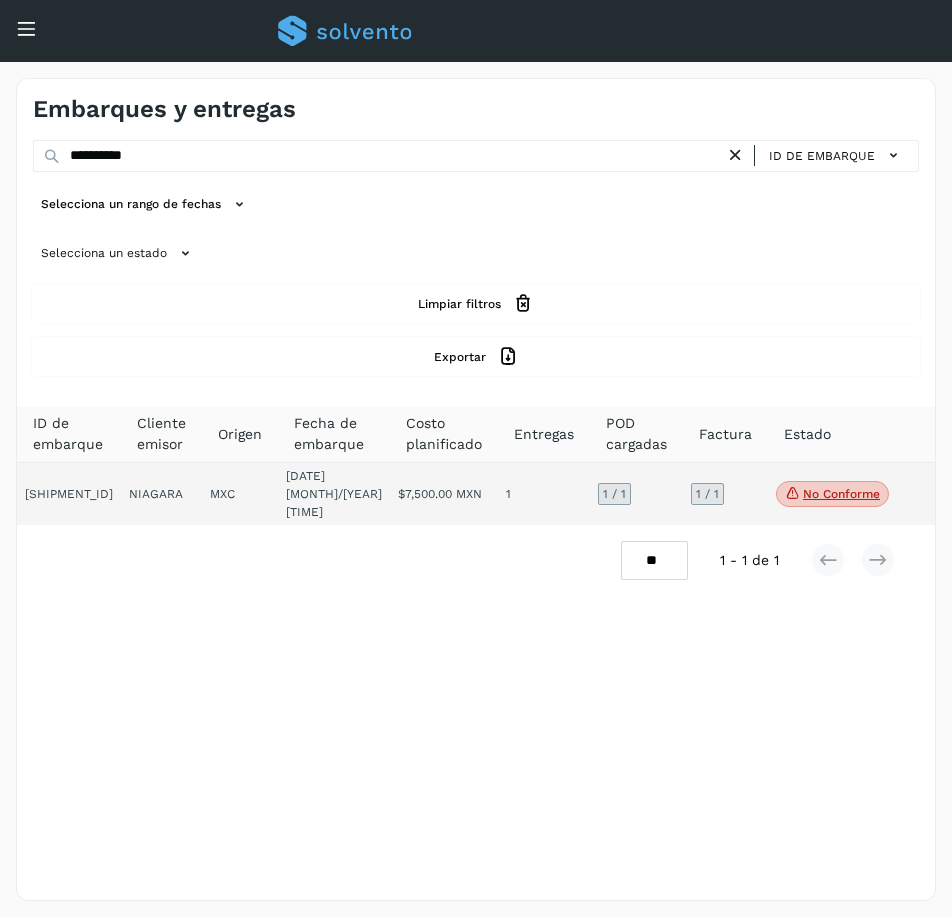 click on "1 / 1" 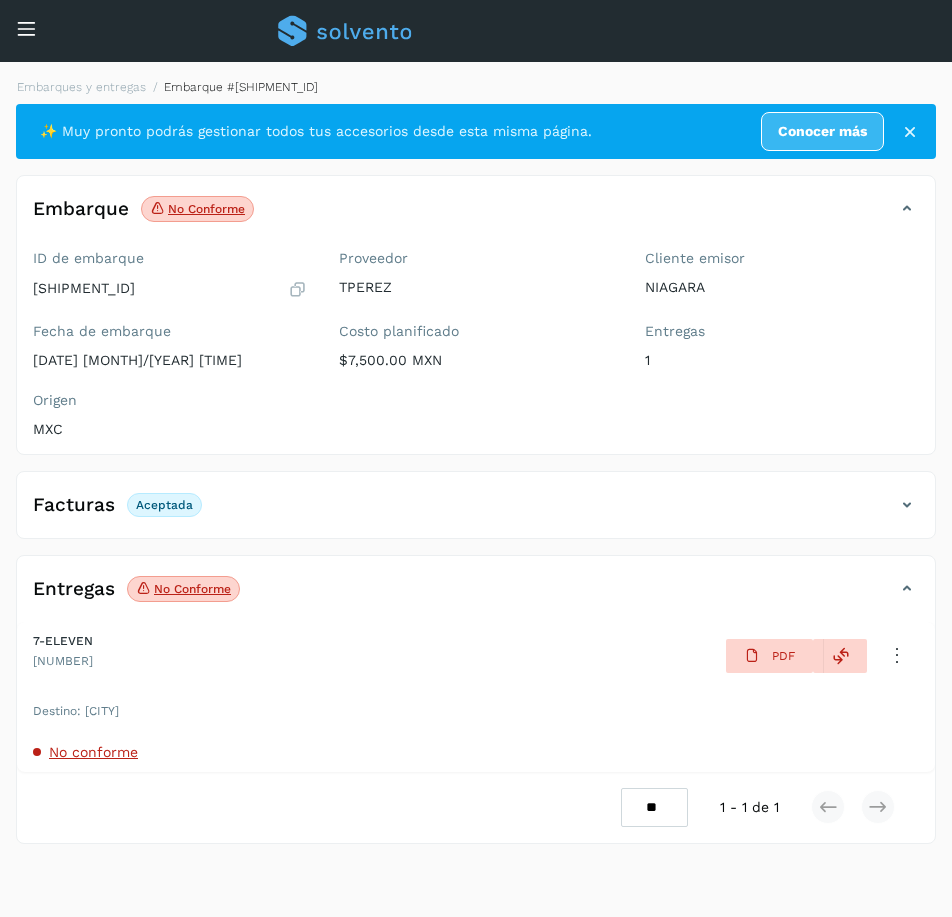 click on "No conforme" at bounding box center (93, 752) 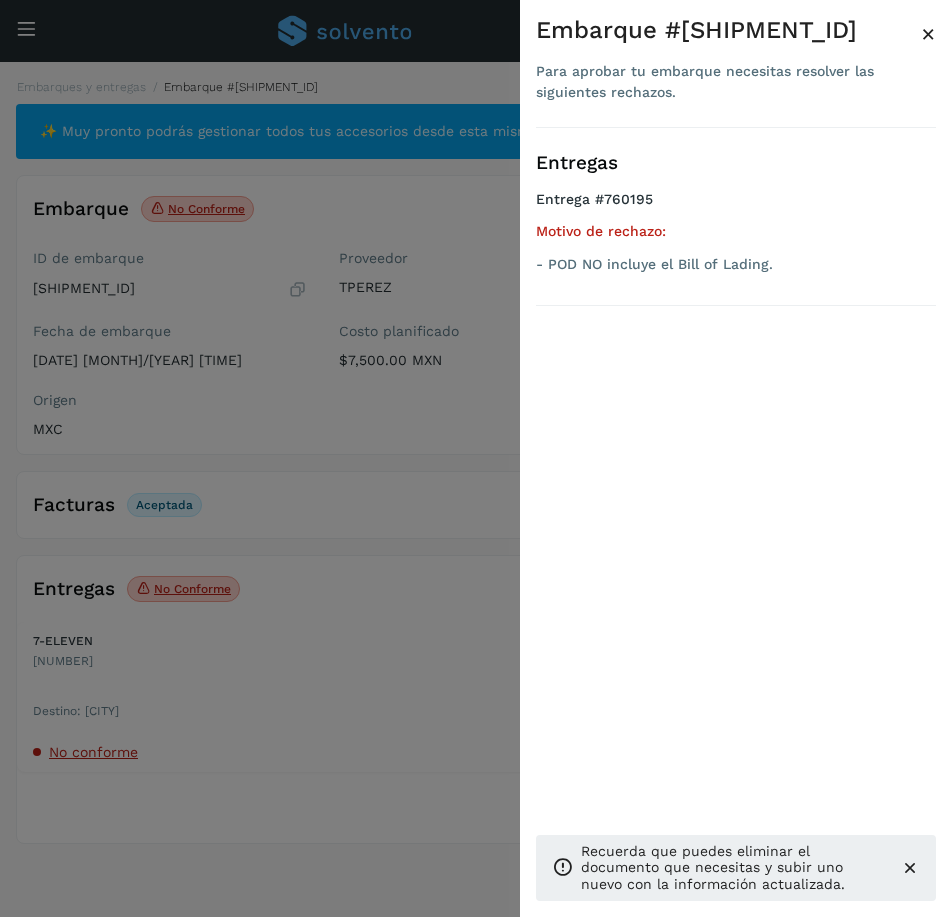 click on "Embarque #[SHIPMENT_ID]" at bounding box center (728, 30) 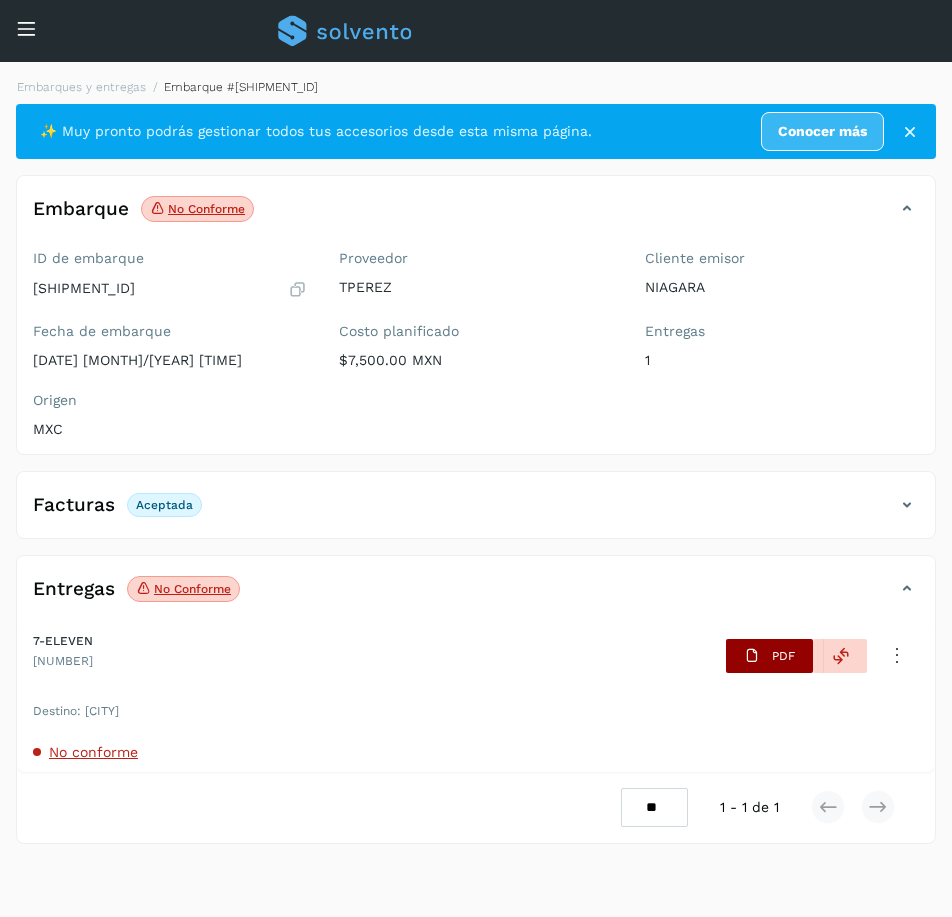 click on "PDF" at bounding box center [769, 656] 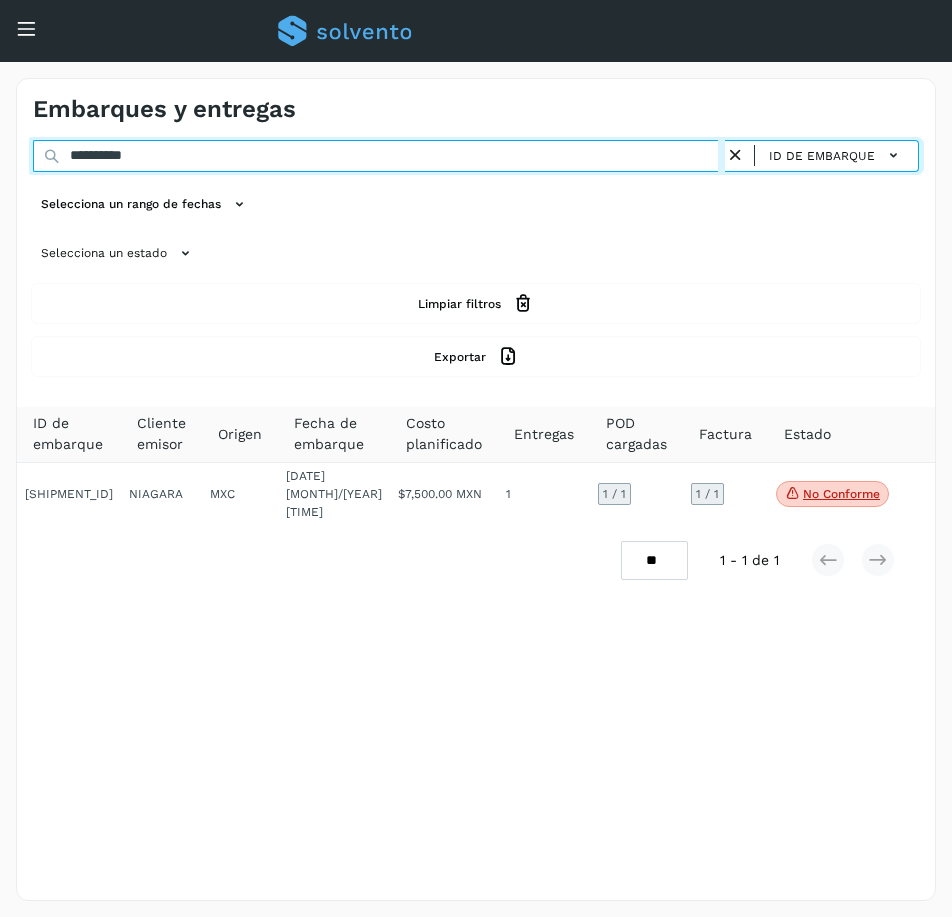 drag, startPoint x: 187, startPoint y: 161, endPoint x: -56, endPoint y: 150, distance: 243.24884 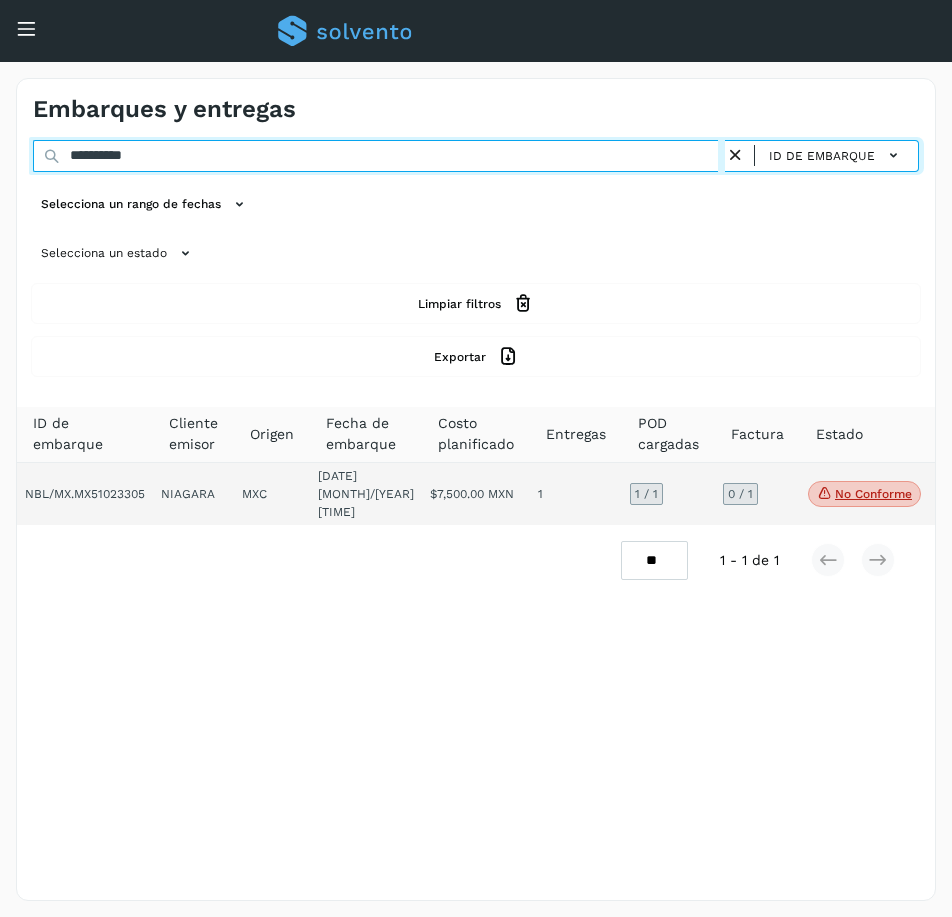 type on "**********" 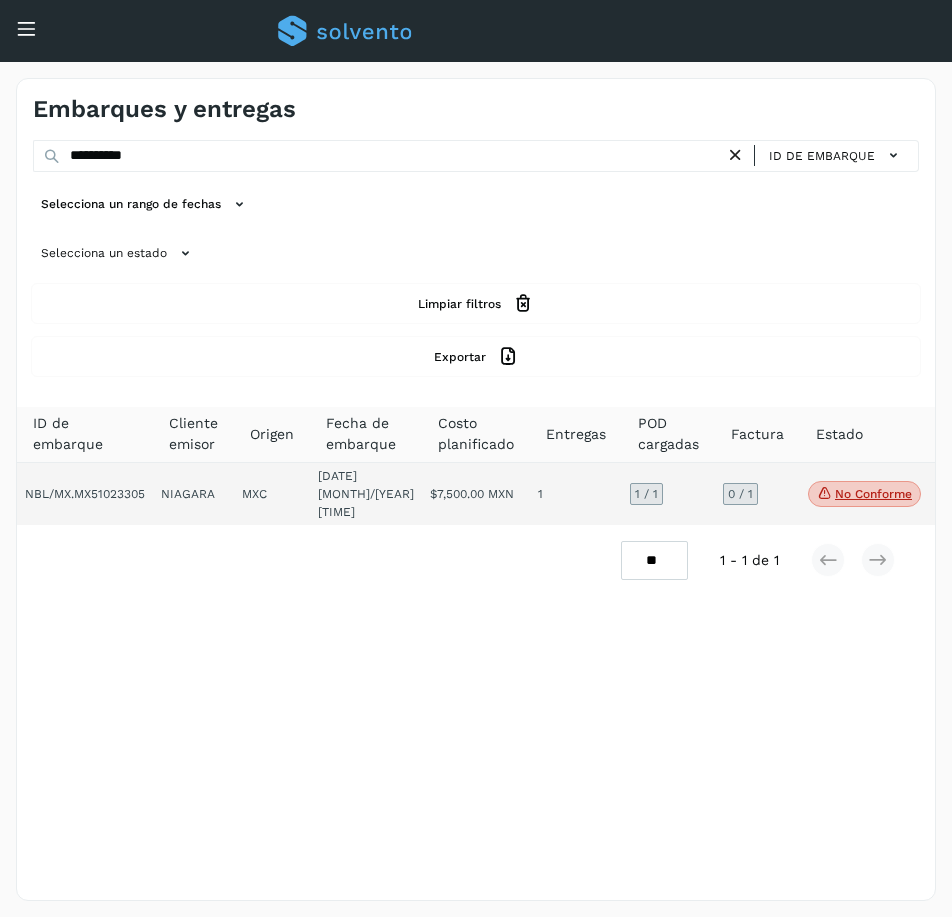 click on "0 / 1" 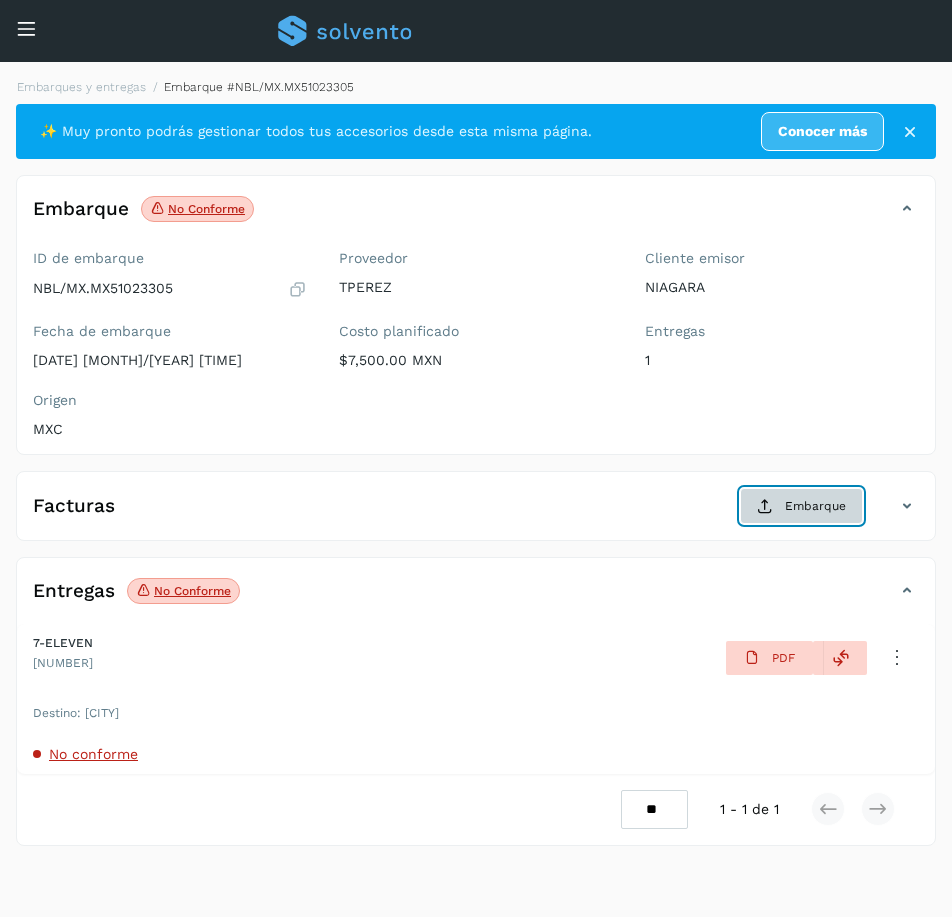 click on "Embarque" at bounding box center [801, 506] 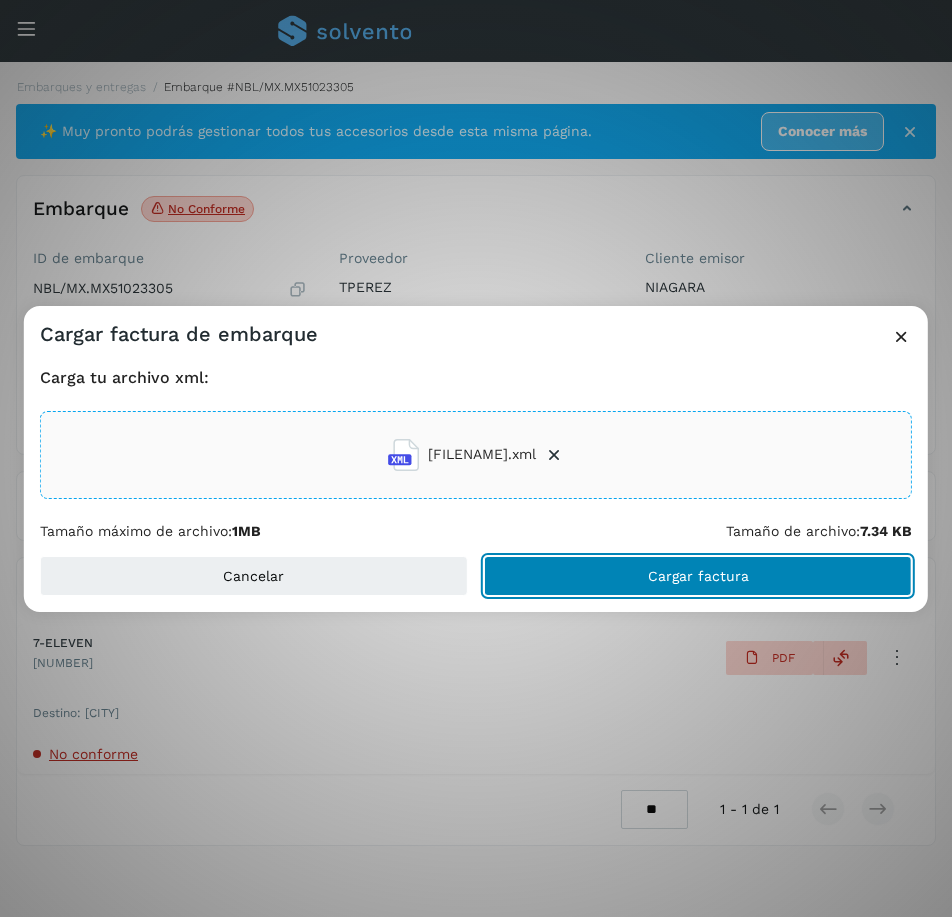 click on "Cargar factura" 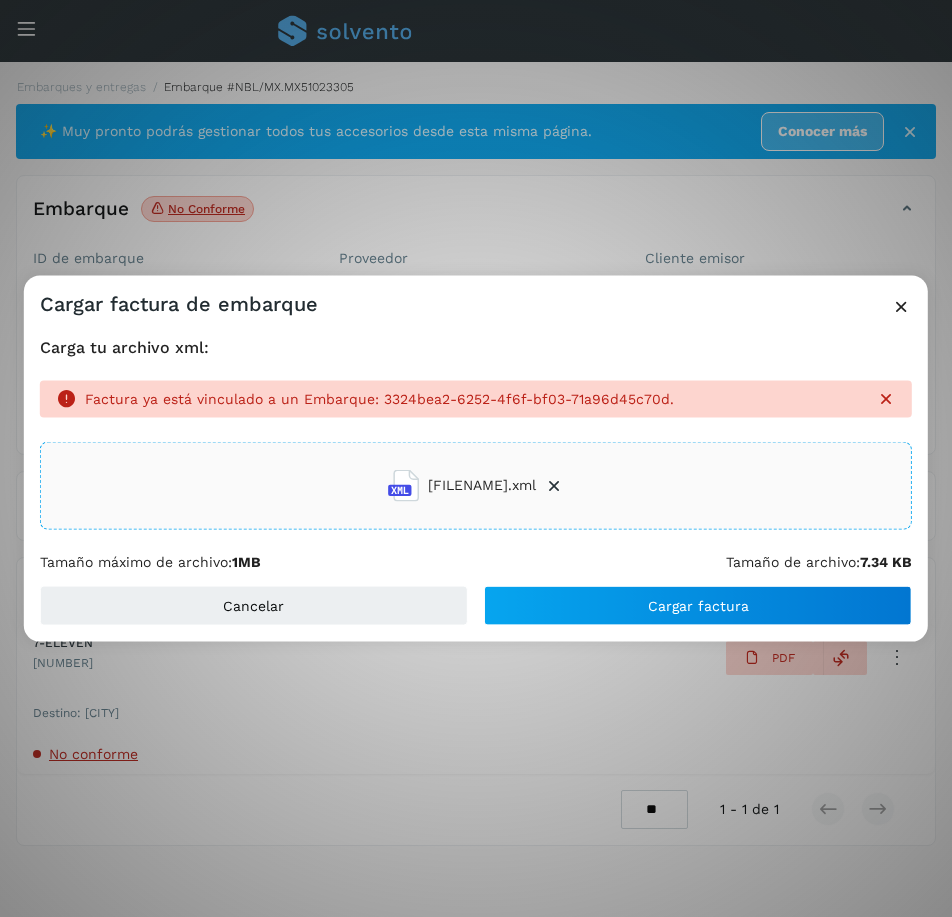 click at bounding box center [901, 305] 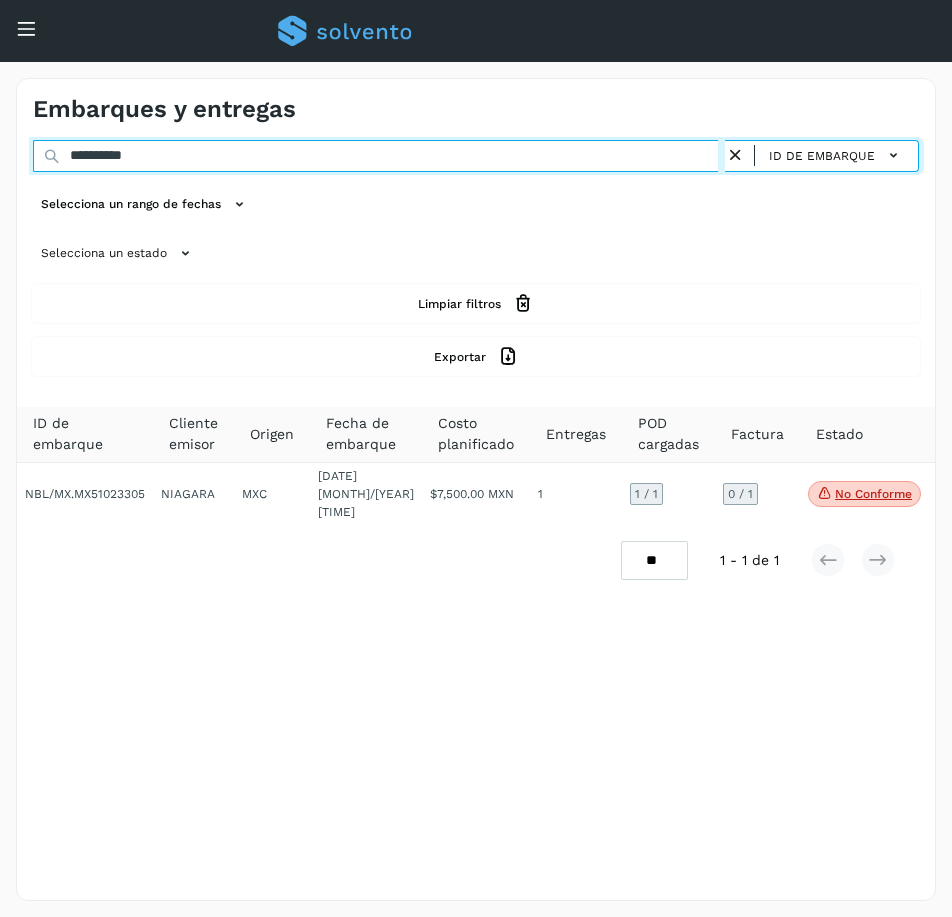 drag, startPoint x: 187, startPoint y: 157, endPoint x: -82, endPoint y: 173, distance: 269.4754 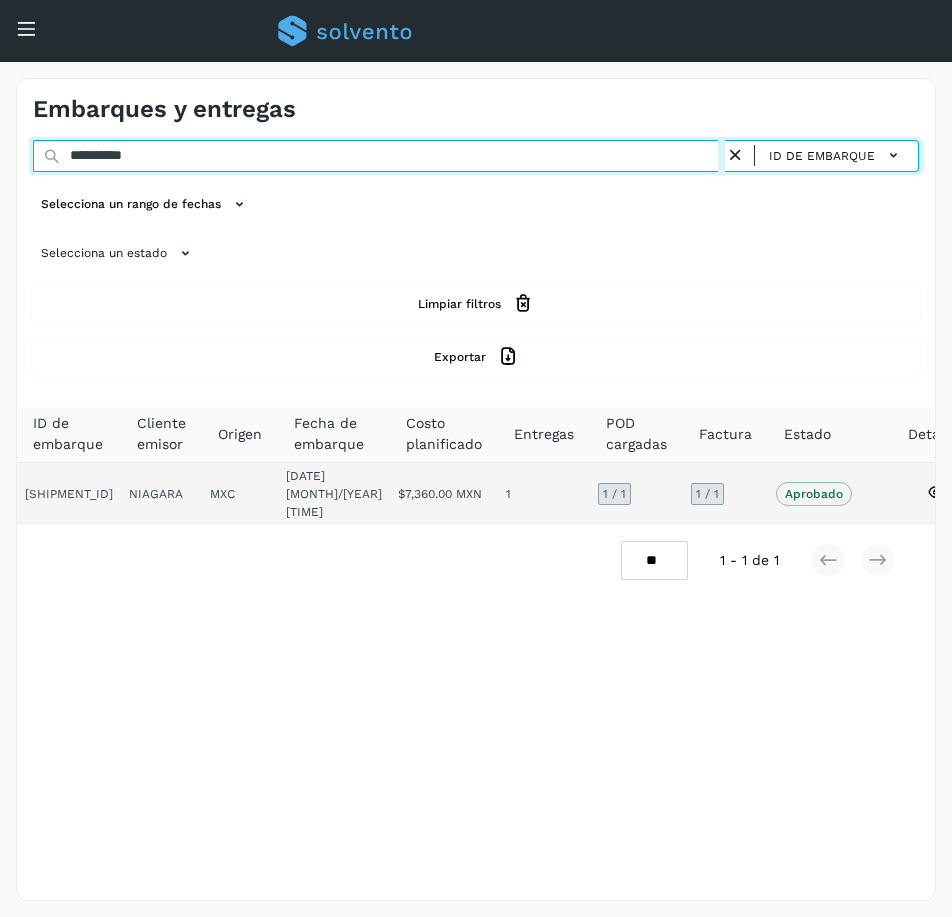 type on "**********" 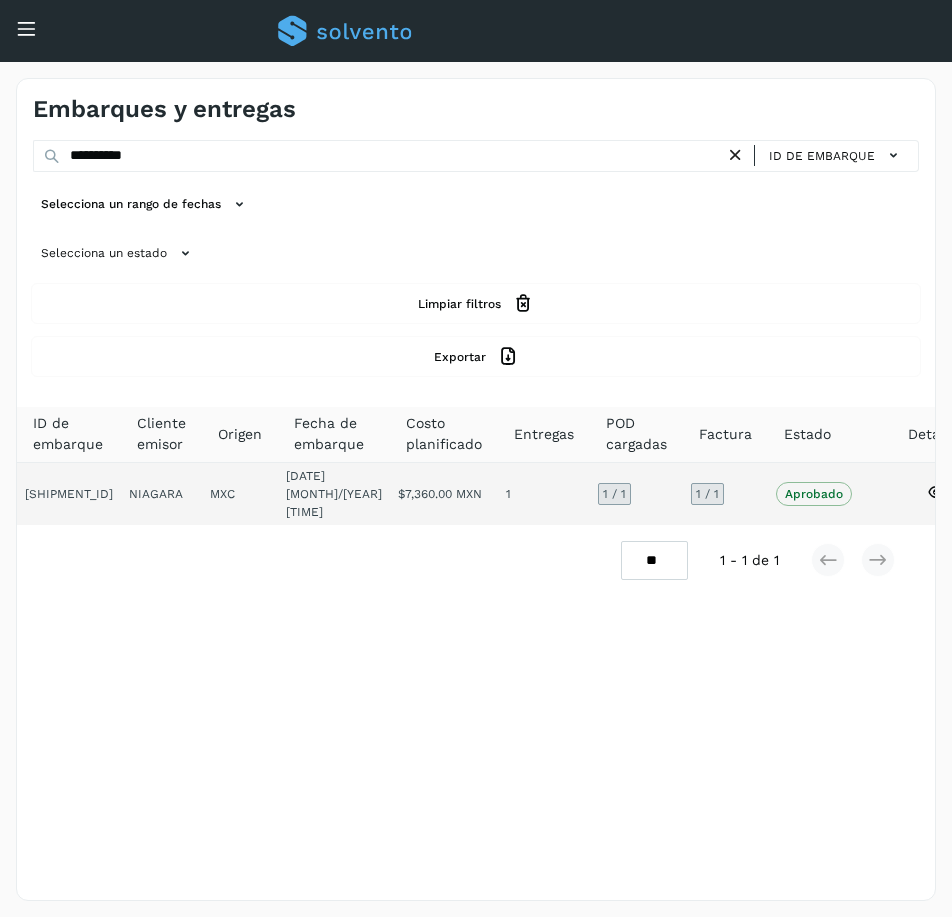 click 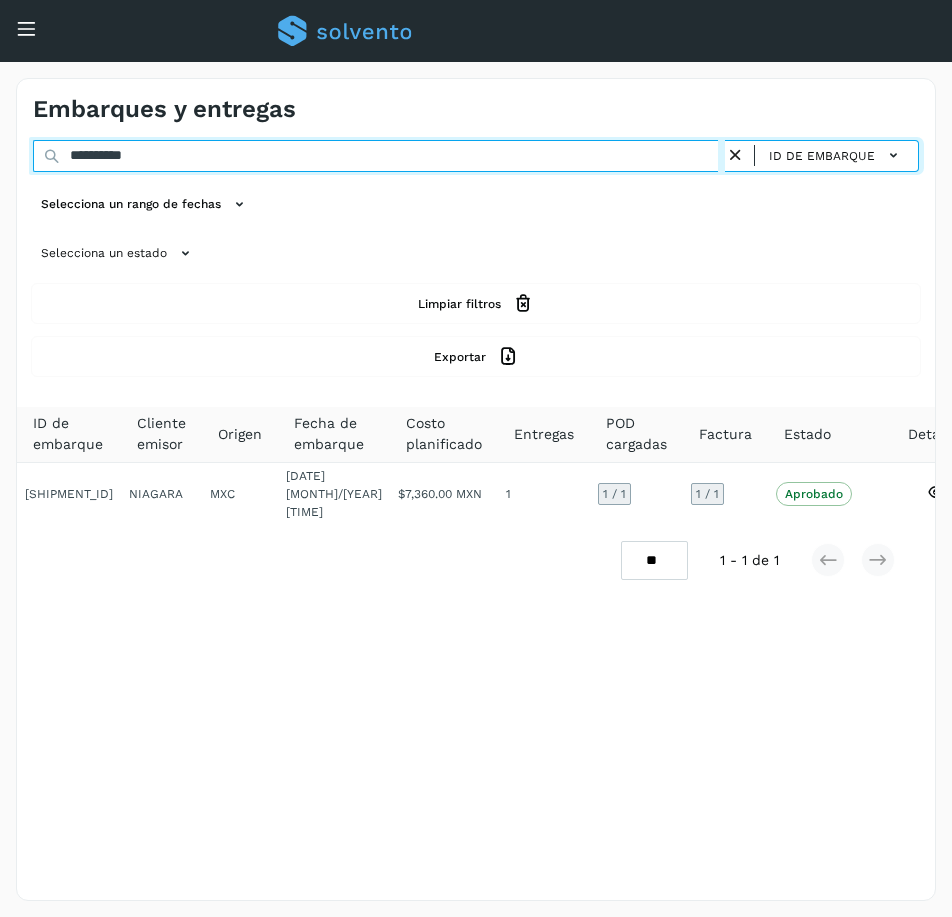 drag, startPoint x: 182, startPoint y: 154, endPoint x: 12, endPoint y: 167, distance: 170.49634 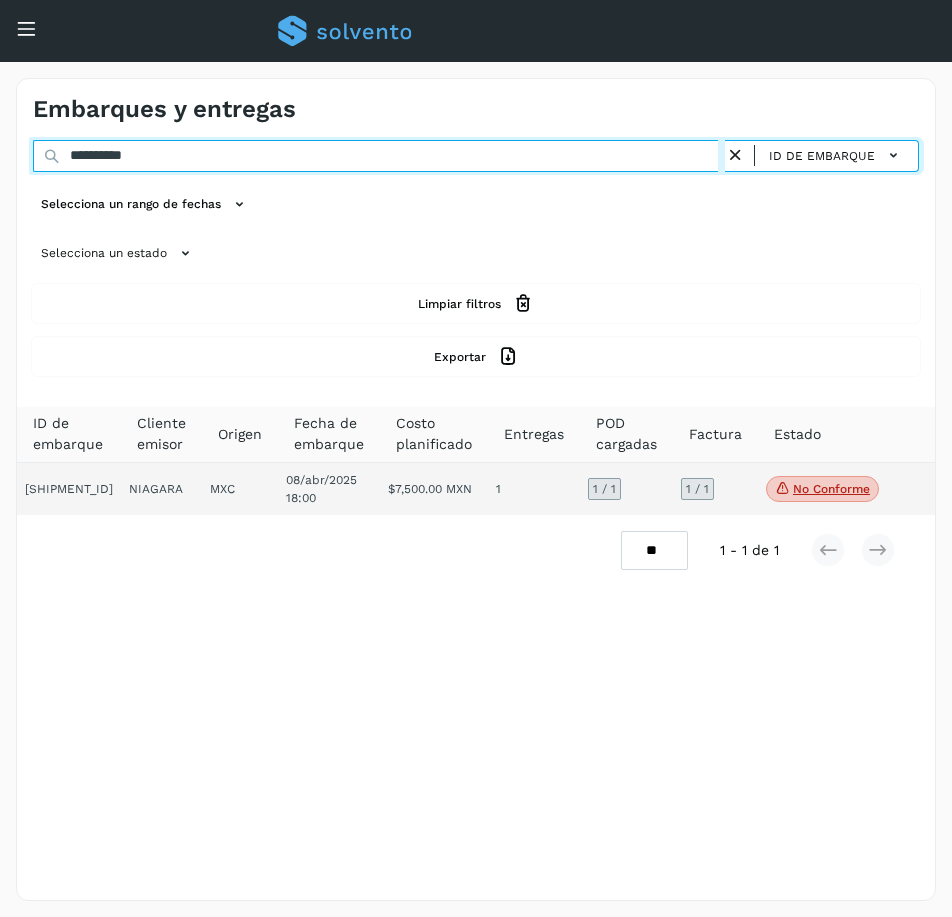 type on "**********" 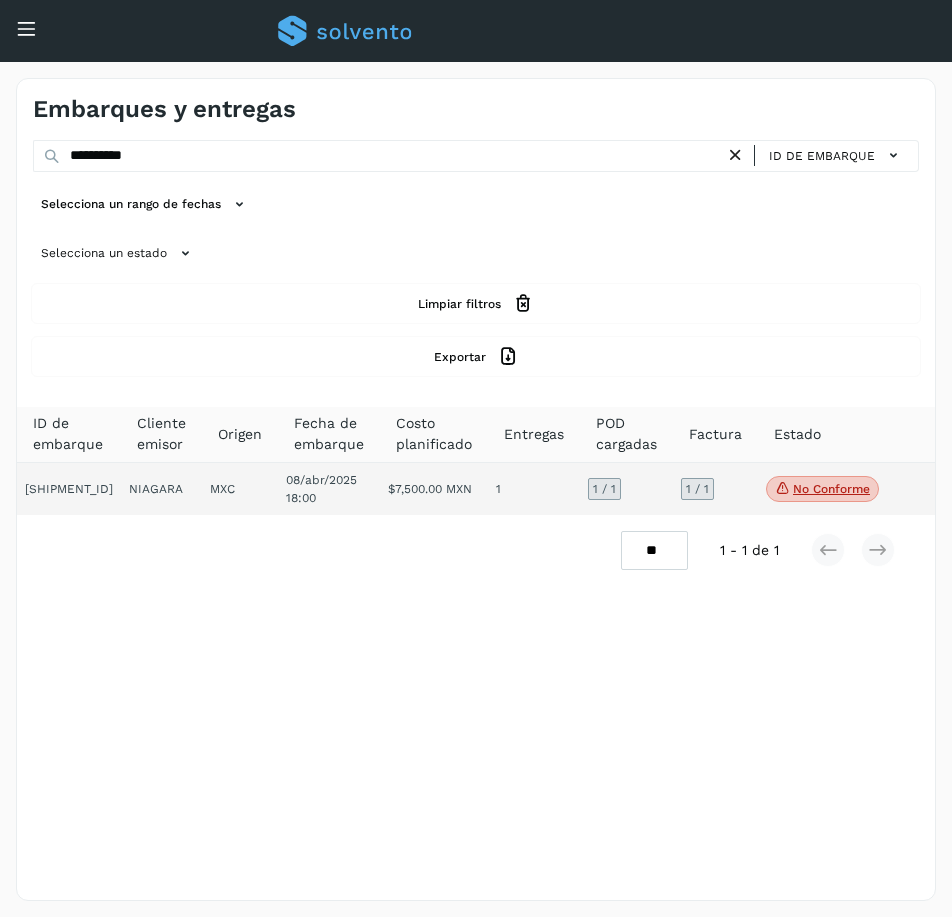 click on "1 / 1" 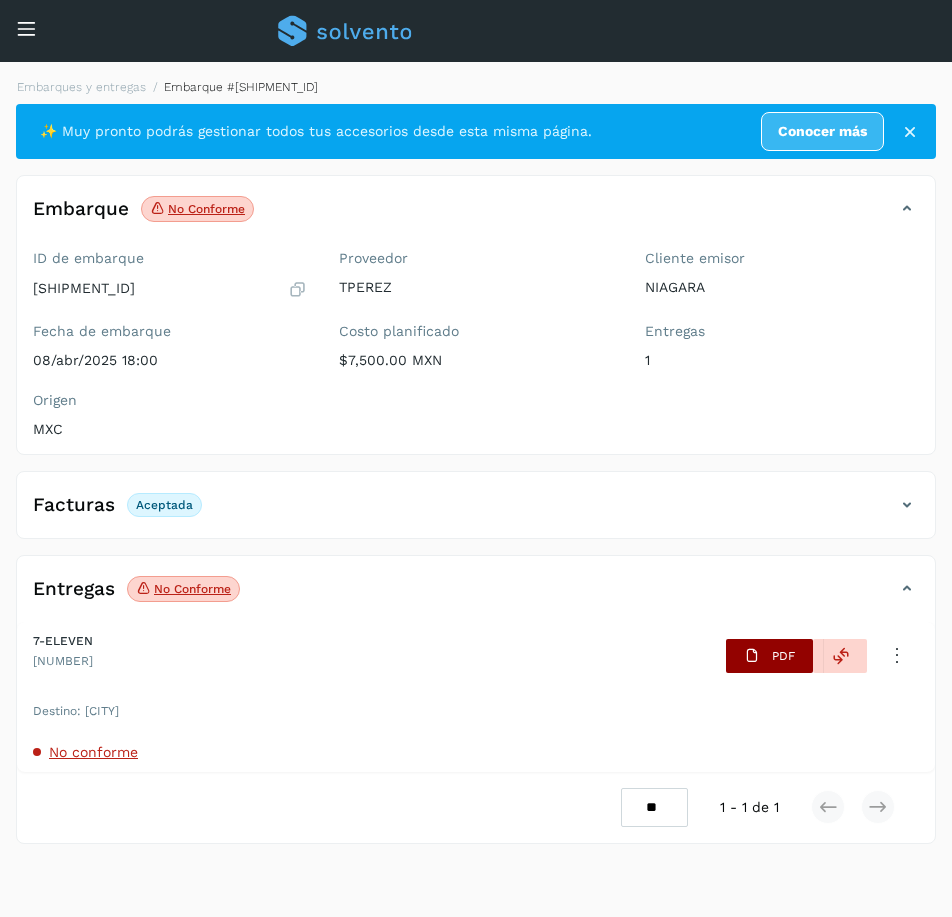 click on "PDF" at bounding box center [769, 656] 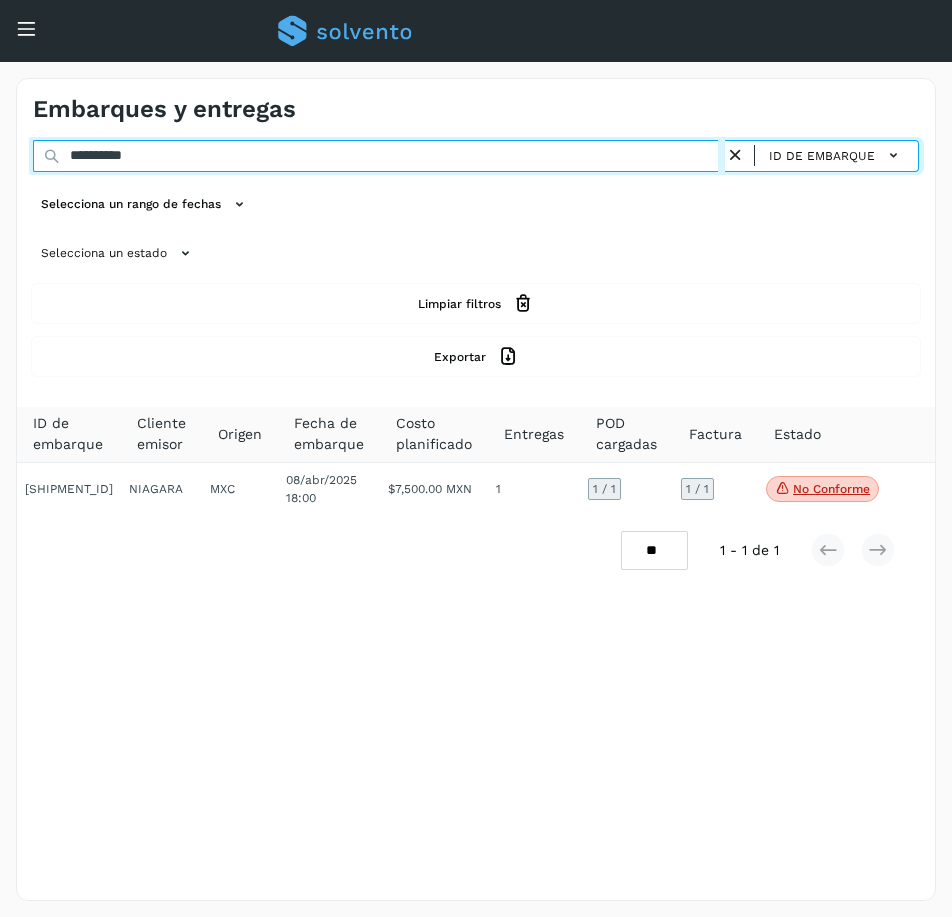 drag, startPoint x: 189, startPoint y: 157, endPoint x: -116, endPoint y: 158, distance: 305.00165 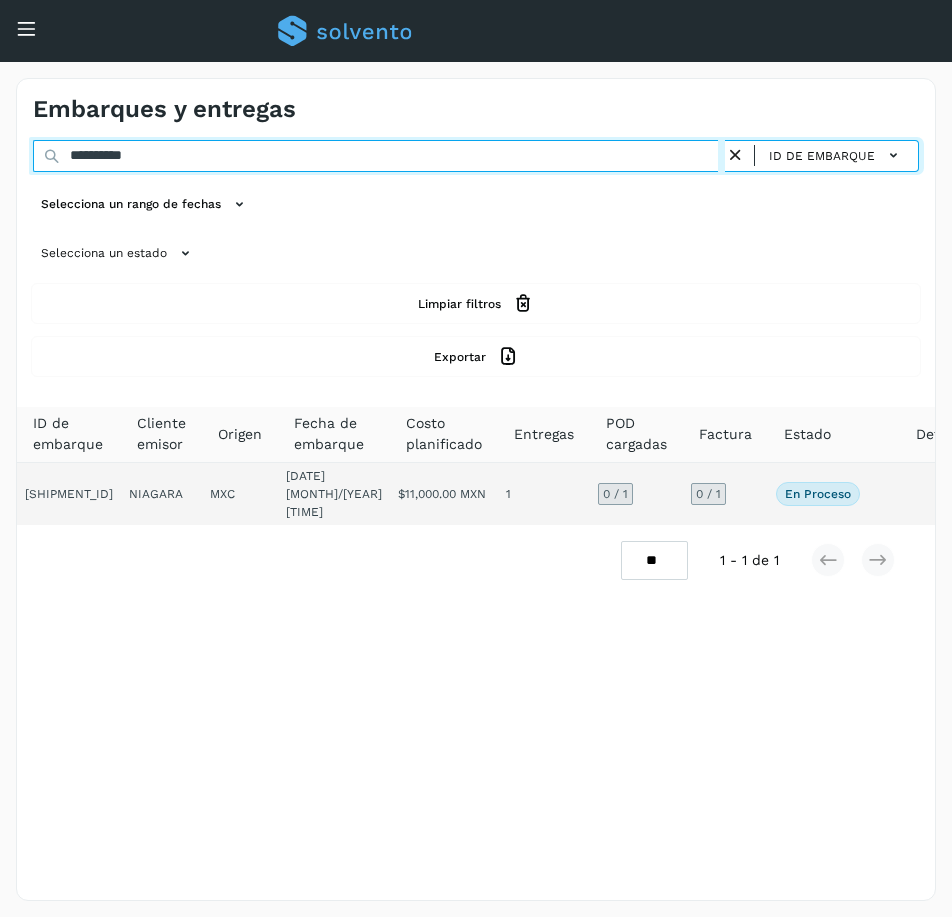 type on "**********" 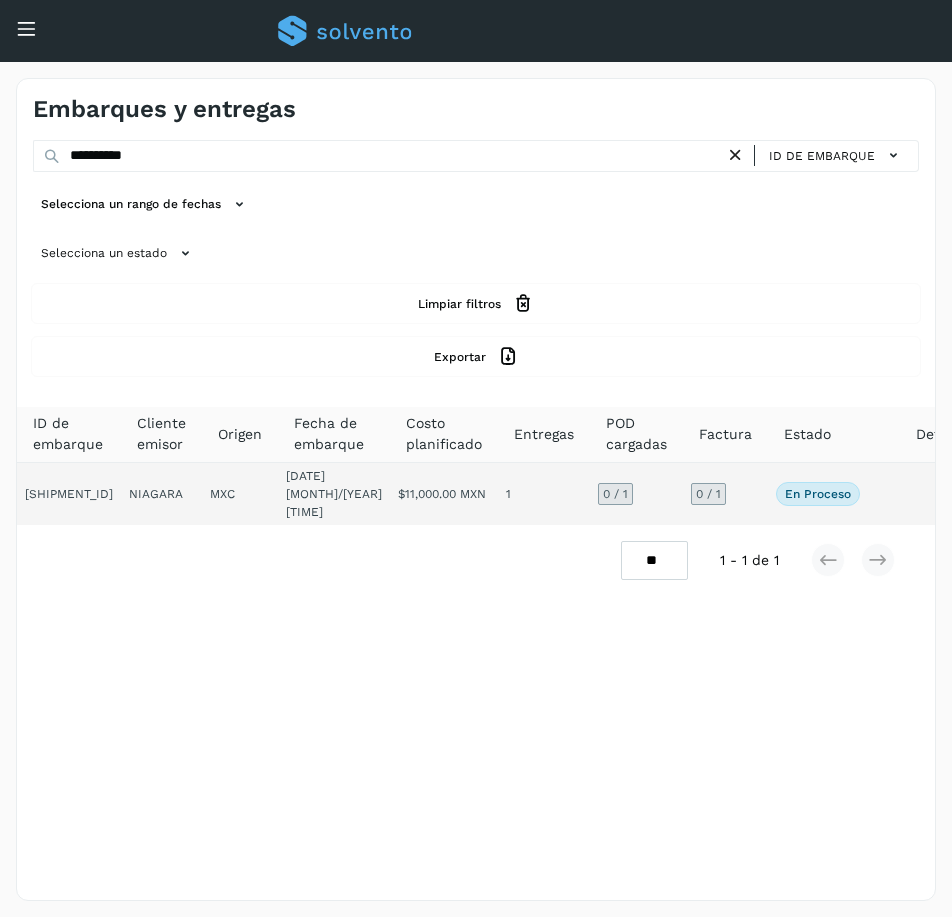 click on "0 / 1" 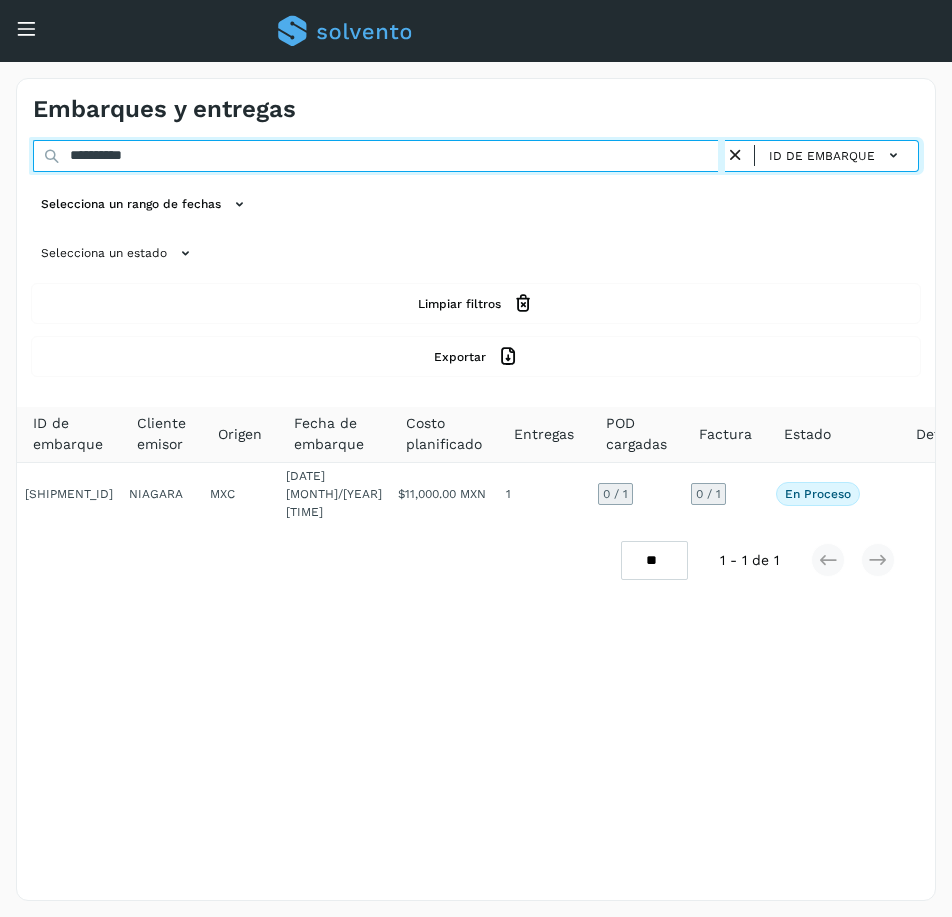 drag, startPoint x: 174, startPoint y: 163, endPoint x: 69, endPoint y: 151, distance: 105.68349 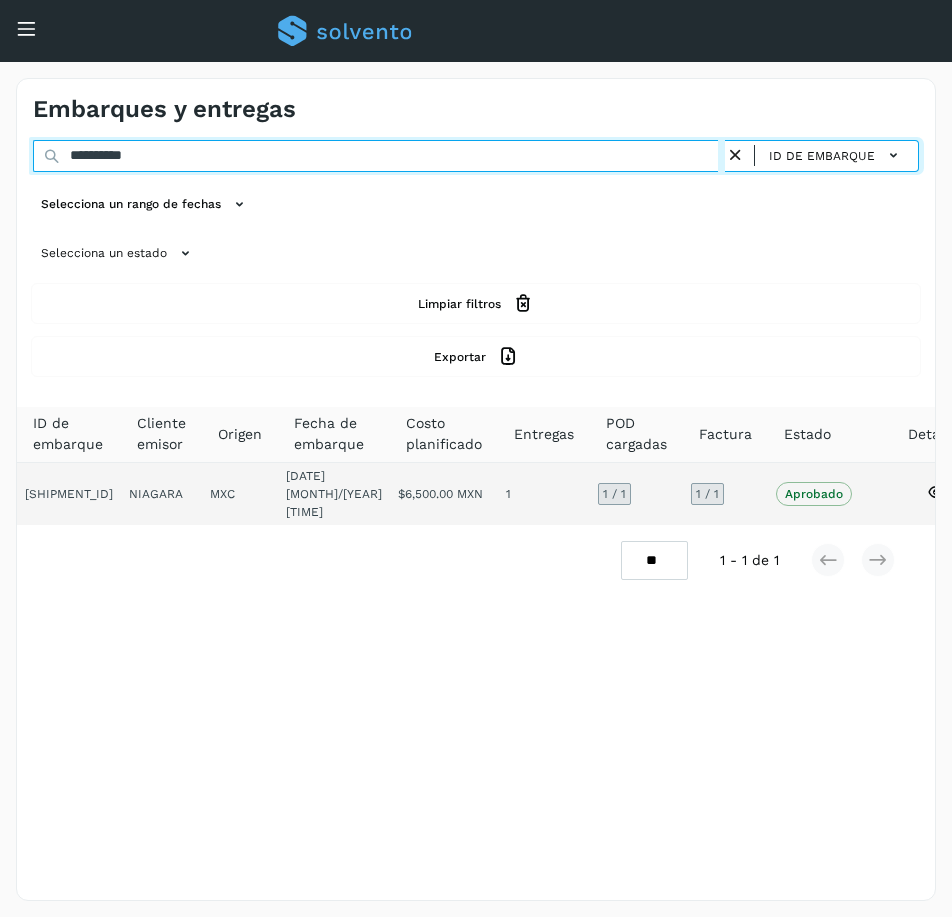 type on "**********" 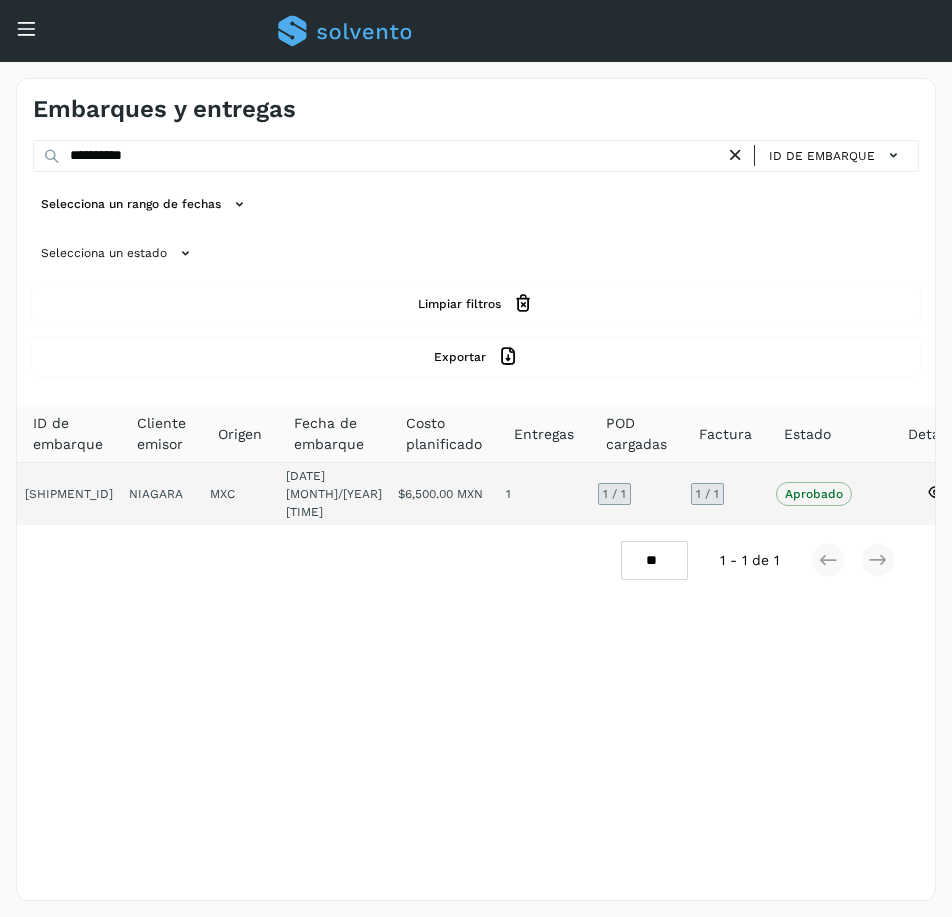 click on "1 / 1" 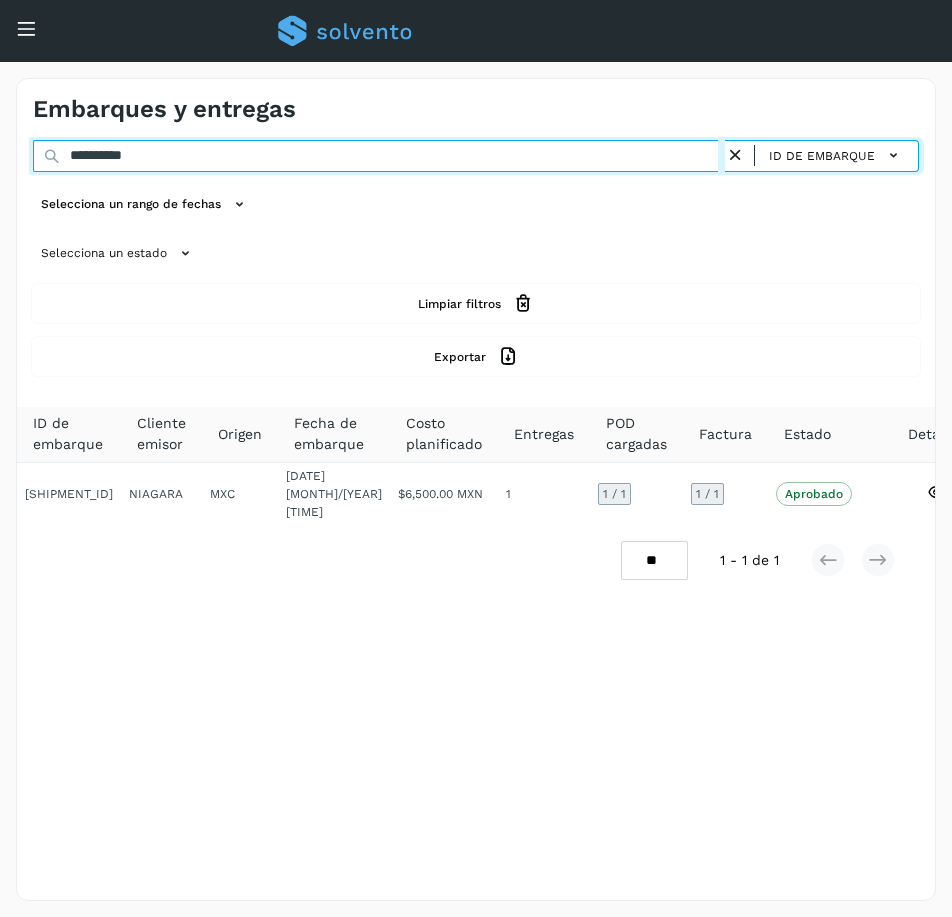 drag, startPoint x: 173, startPoint y: 165, endPoint x: 13, endPoint y: 182, distance: 160.90059 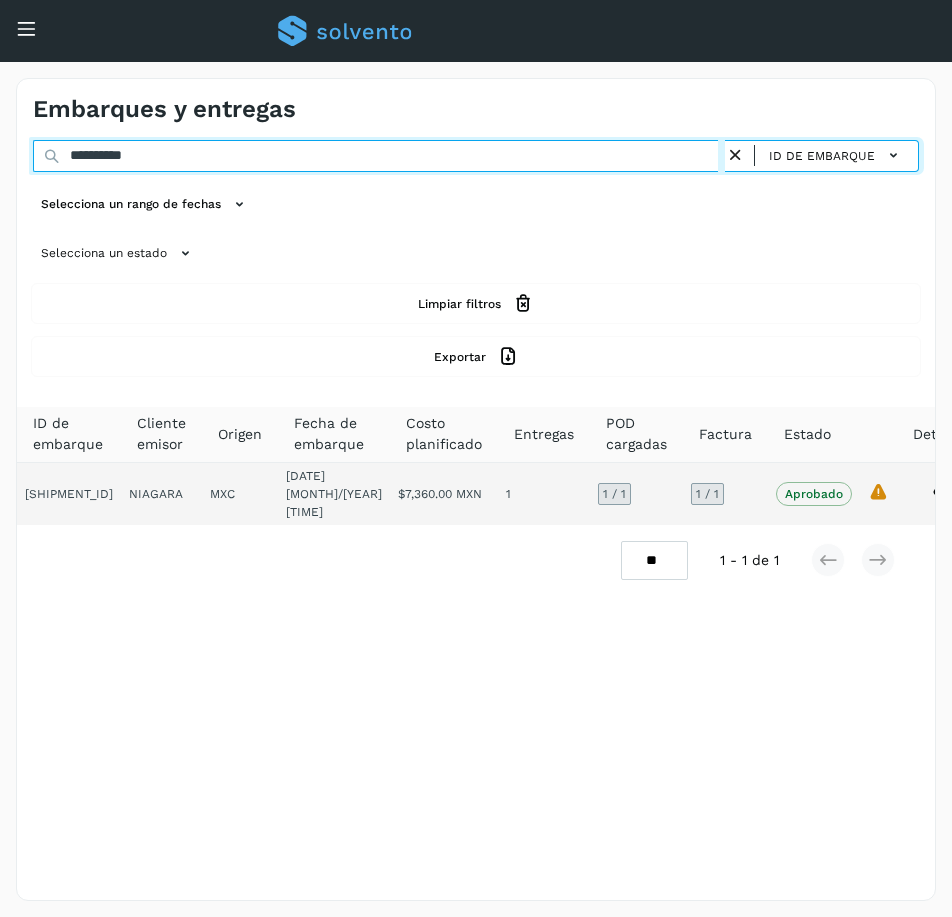 type on "**********" 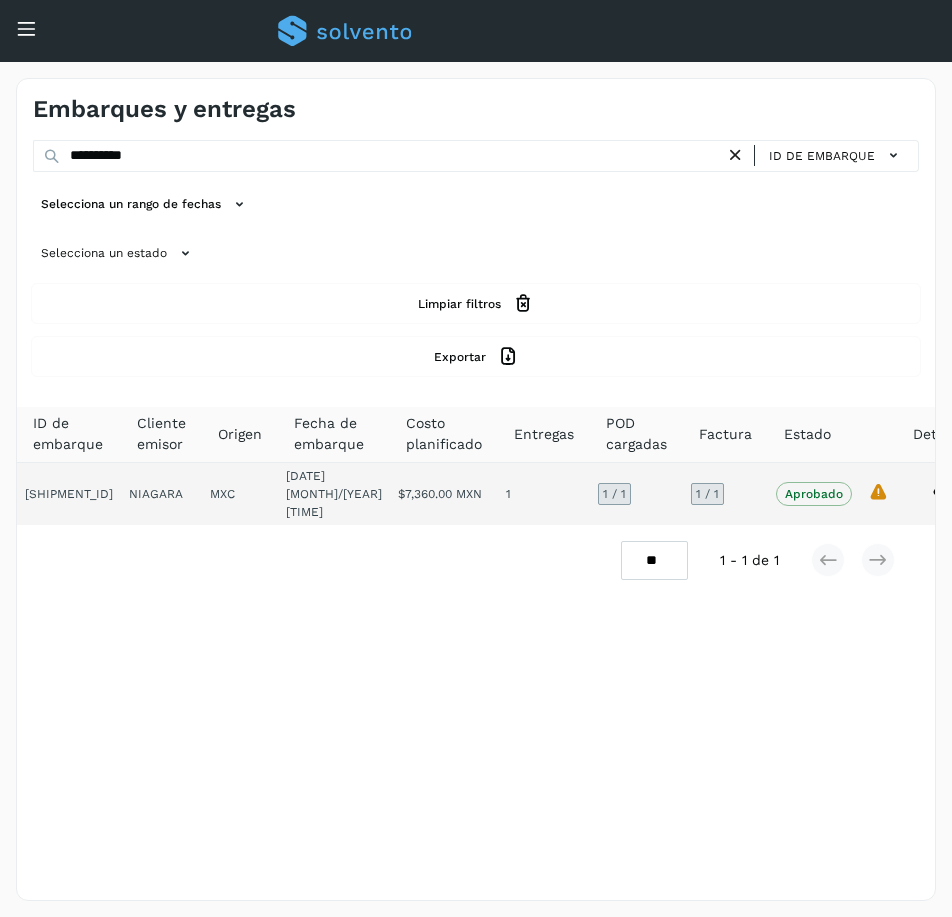 click on "1 / 1" 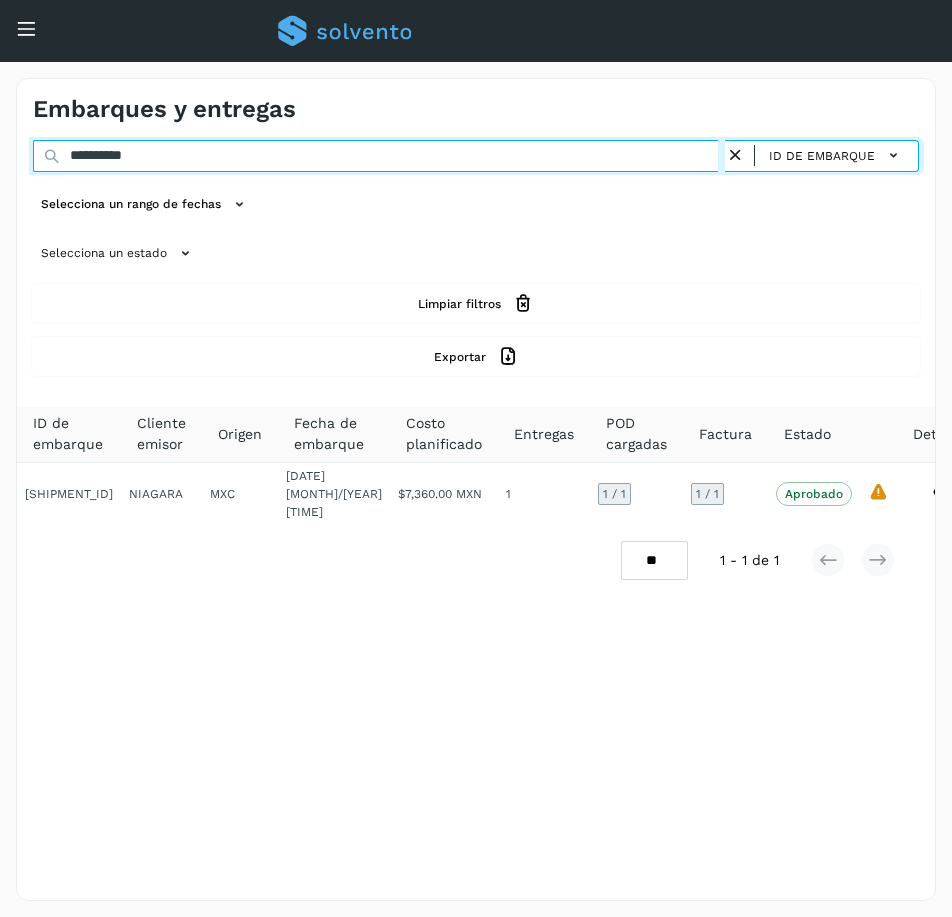 drag, startPoint x: 187, startPoint y: 156, endPoint x: 40, endPoint y: 178, distance: 148.63715 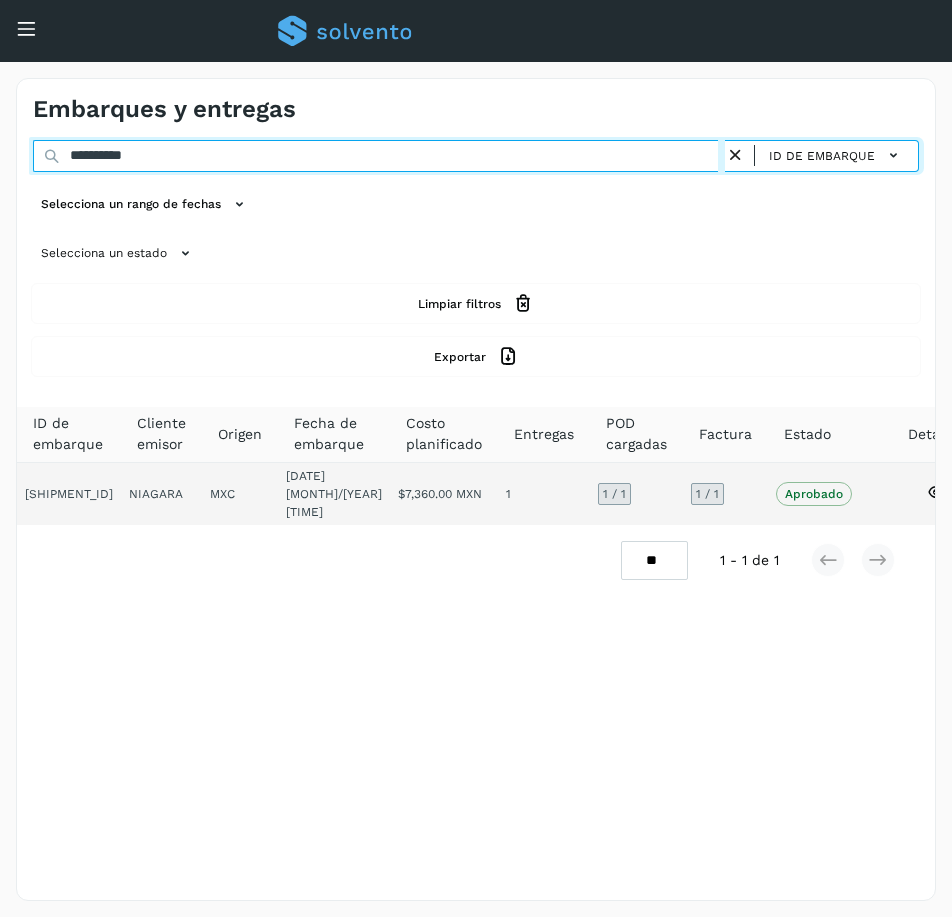 type on "**********" 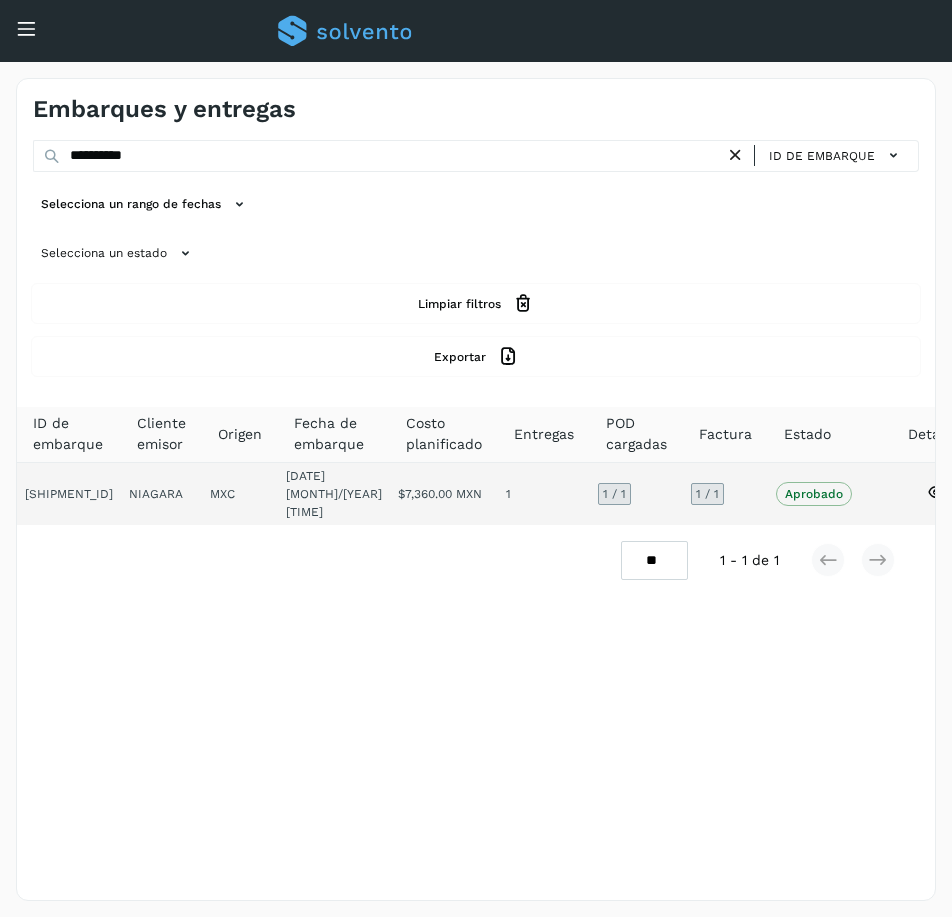 click on "1 / 1" 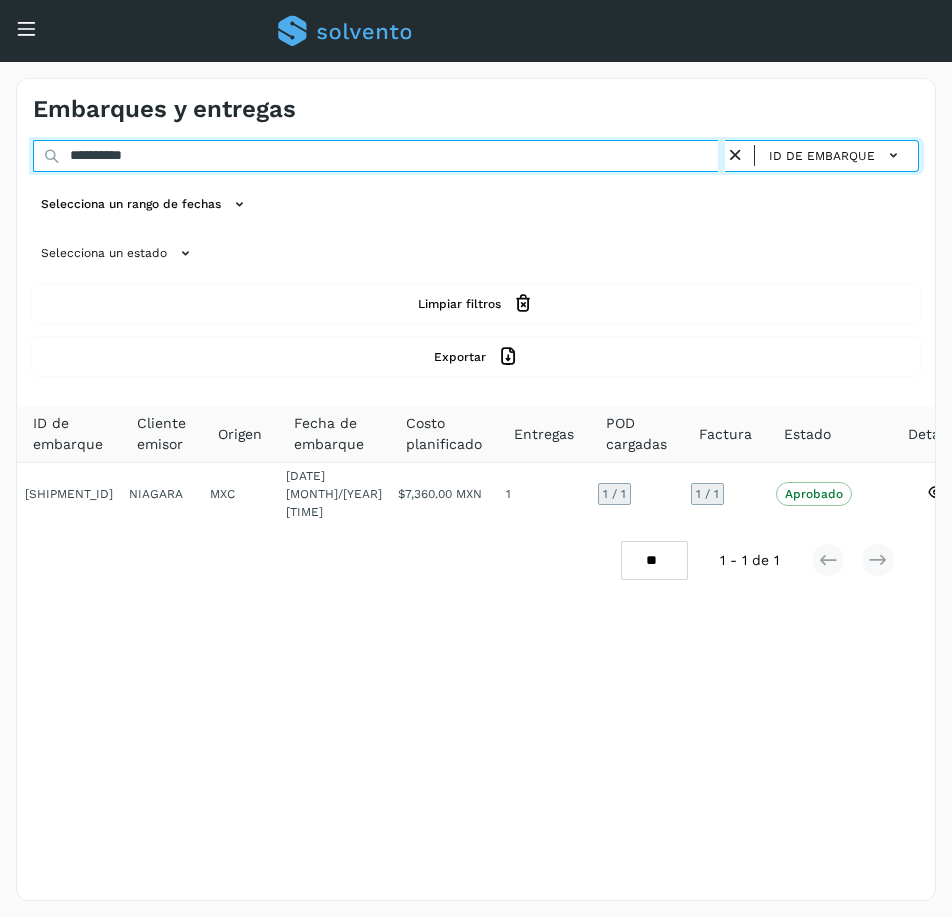 drag, startPoint x: 172, startPoint y: 164, endPoint x: -59, endPoint y: 174, distance: 231.21635 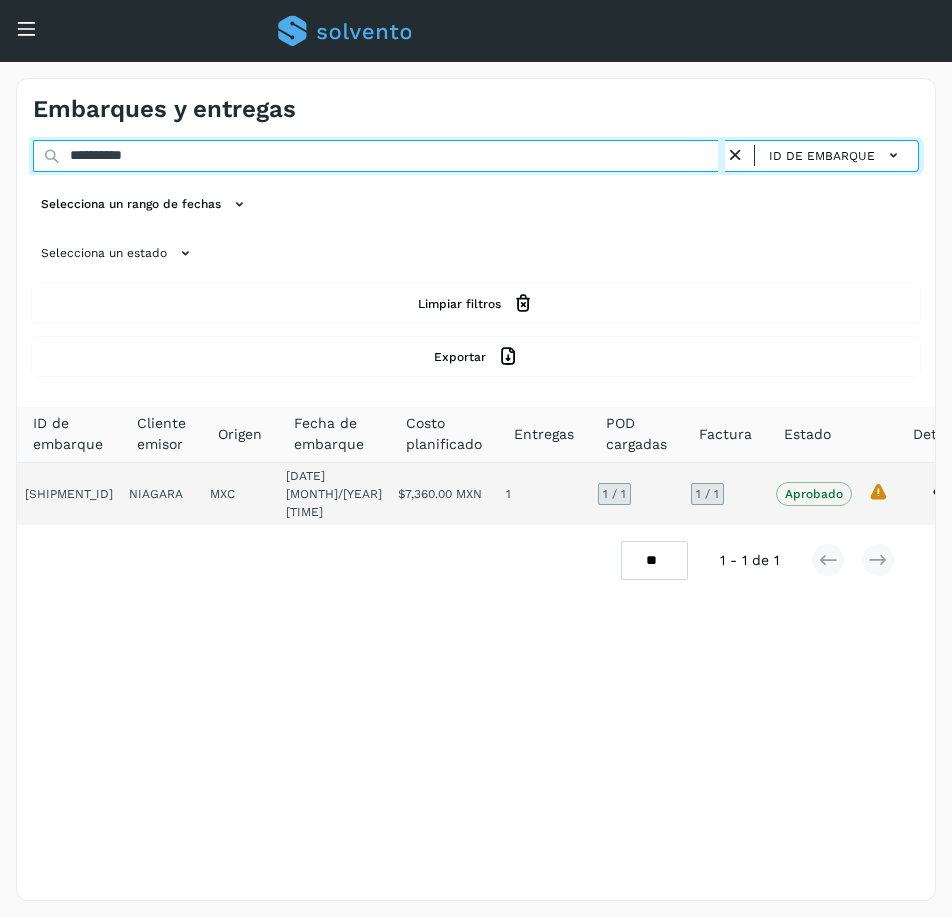 type on "**********" 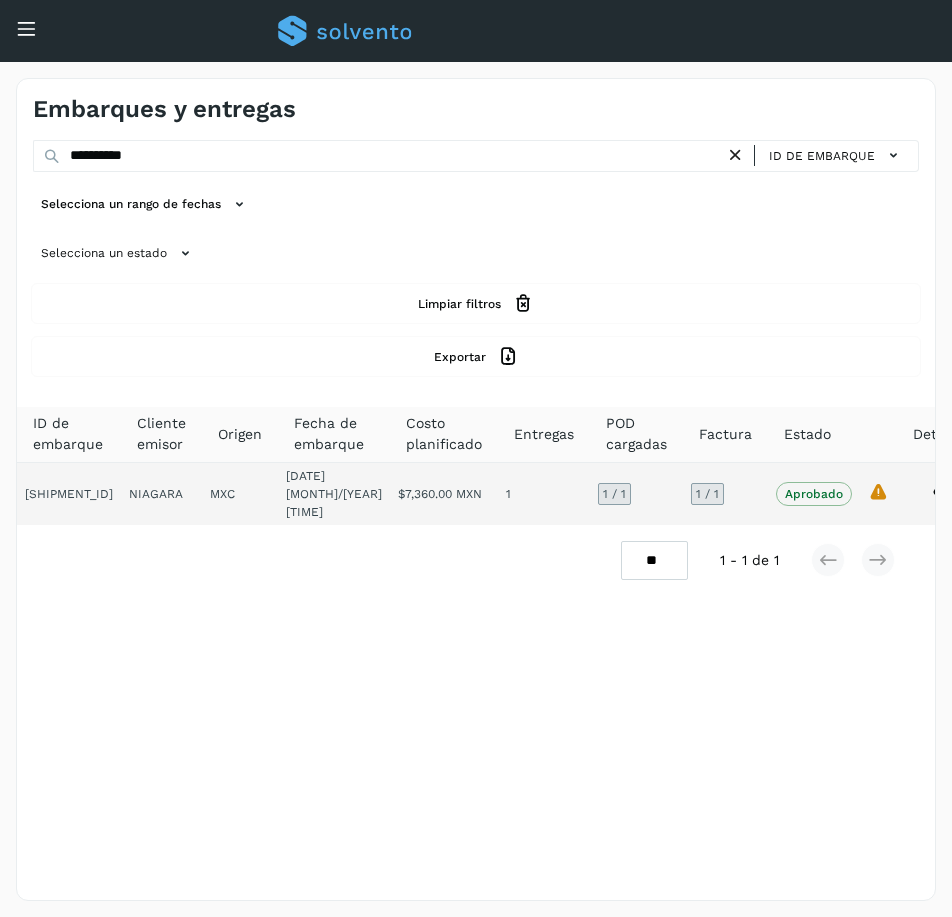 click on "1 / 1" 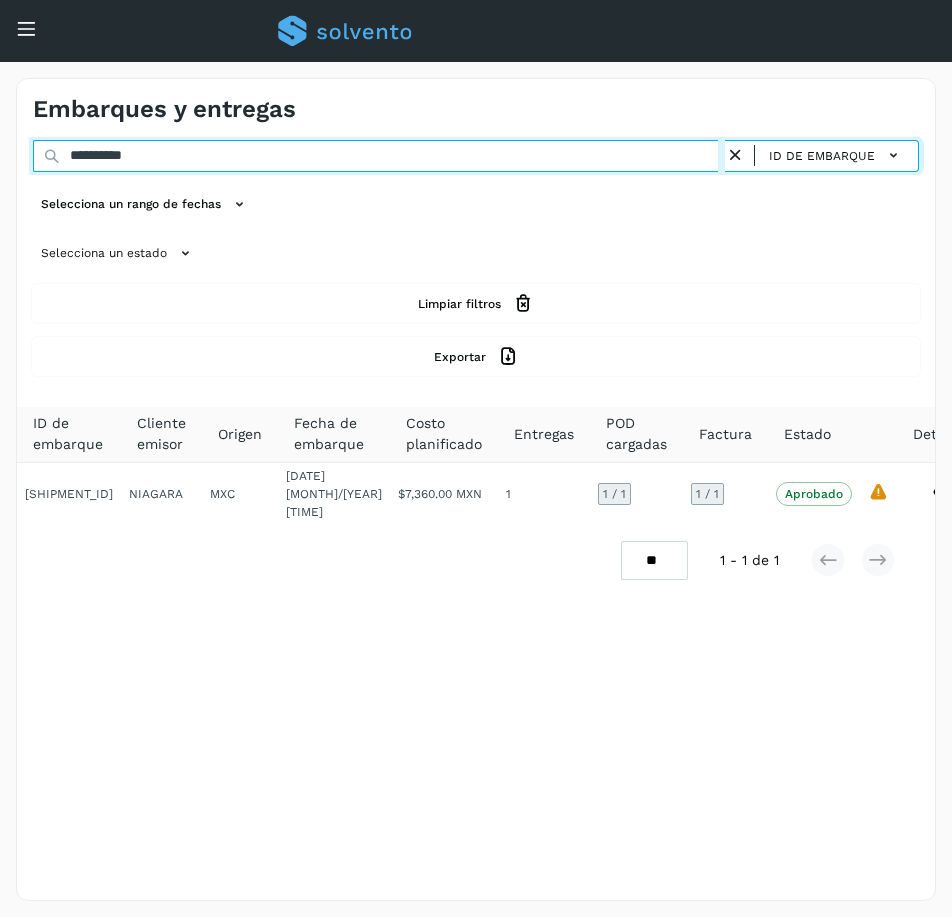 drag, startPoint x: 178, startPoint y: 163, endPoint x: -122, endPoint y: 189, distance: 301.12457 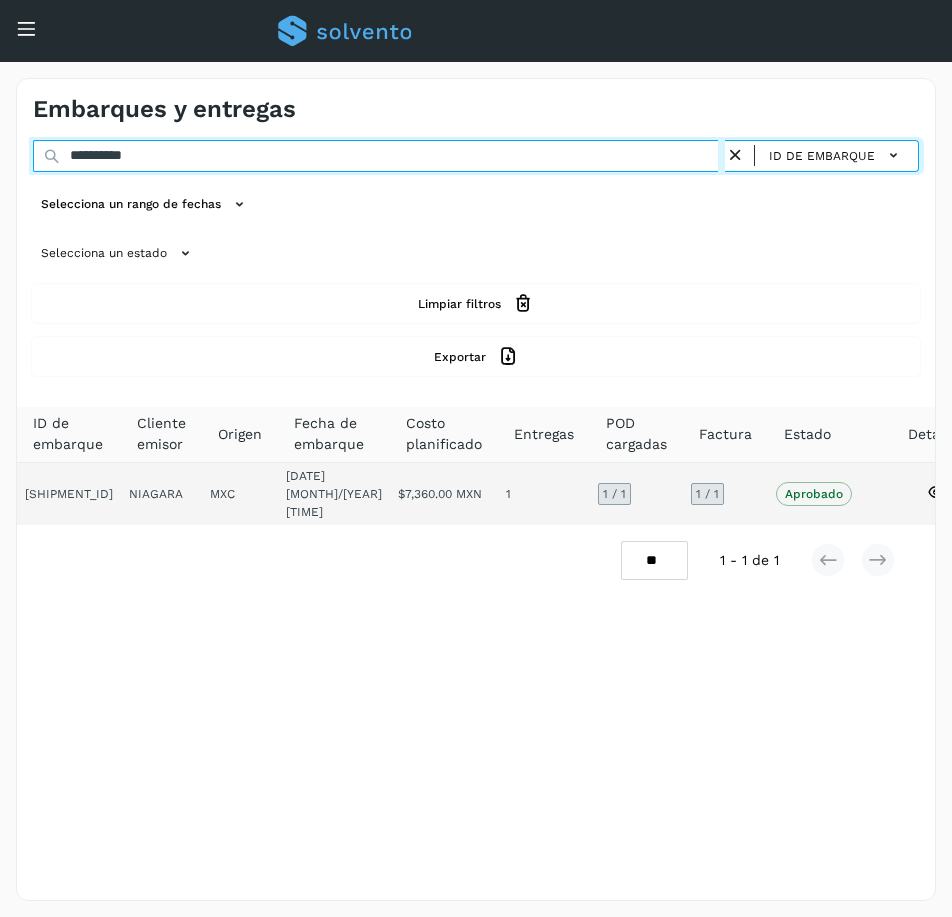 type on "**********" 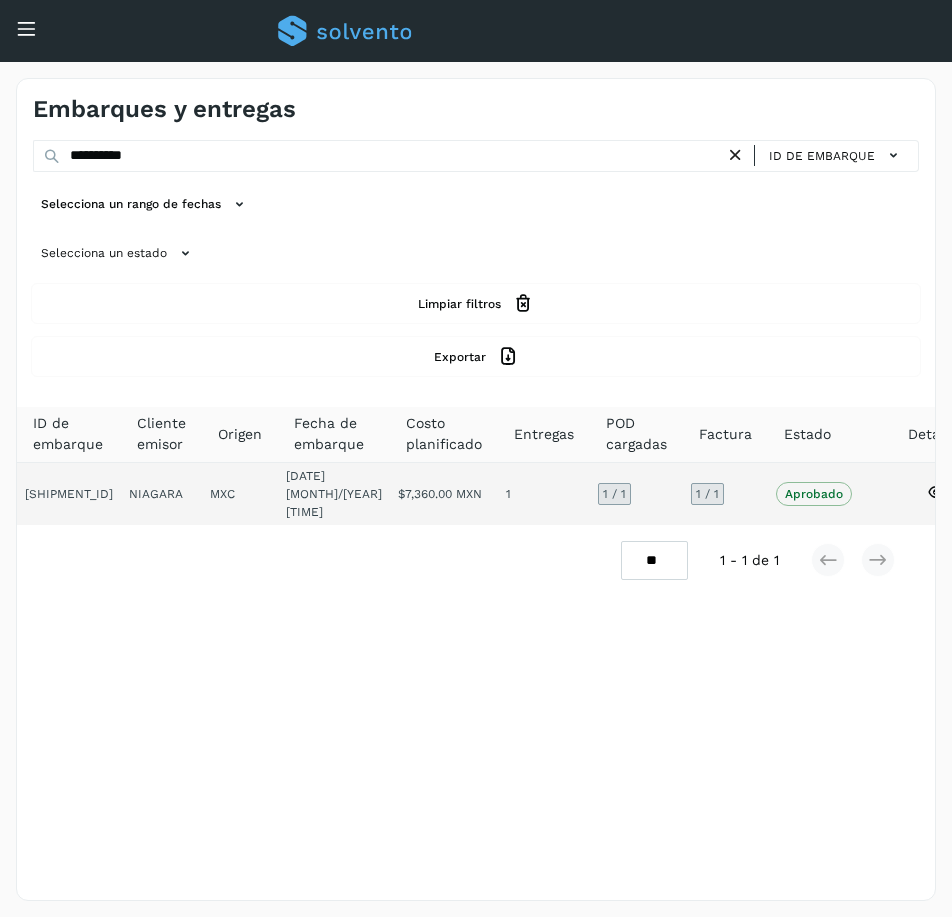 click on "Aprobado
Verifica el estado de la factura o entregas asociadas a este embarque" 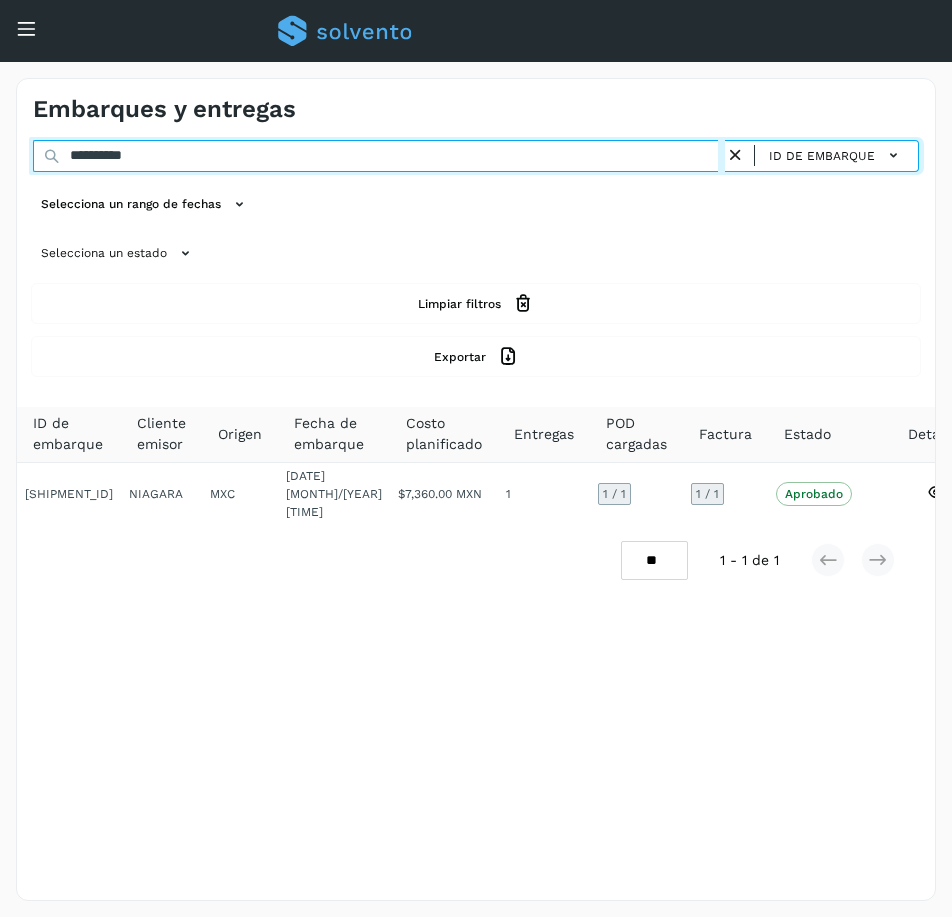drag, startPoint x: 180, startPoint y: 159, endPoint x: -123, endPoint y: 174, distance: 303.37106 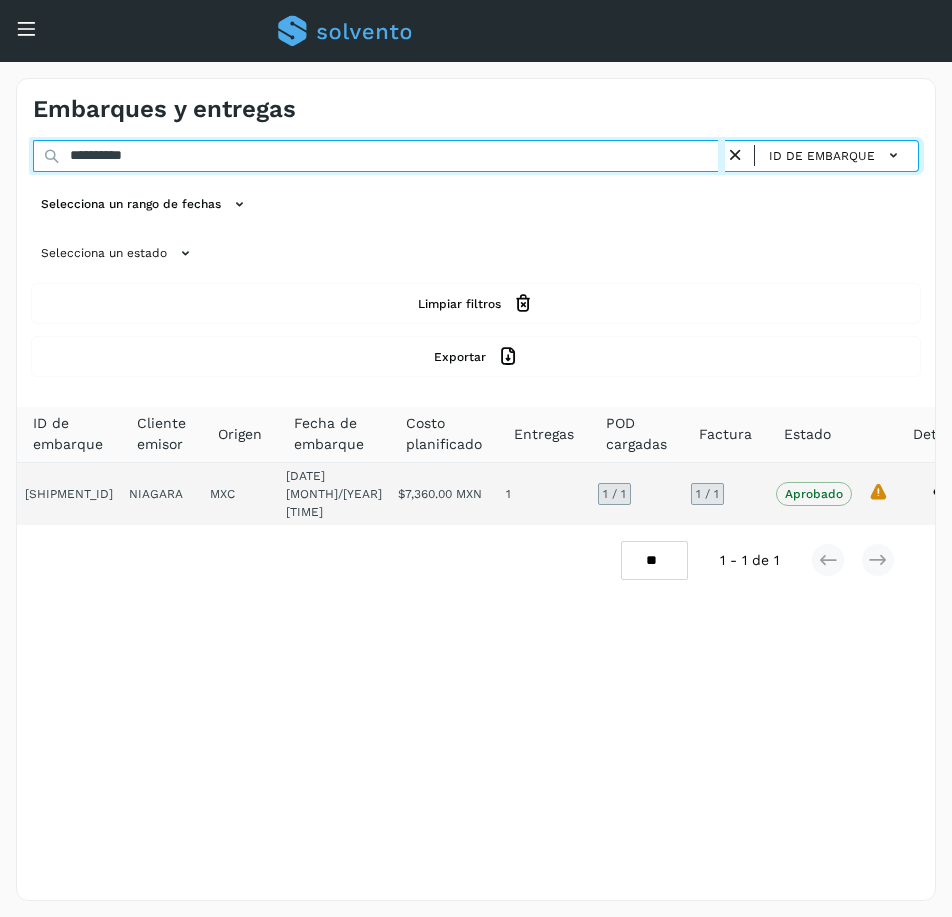 type on "**********" 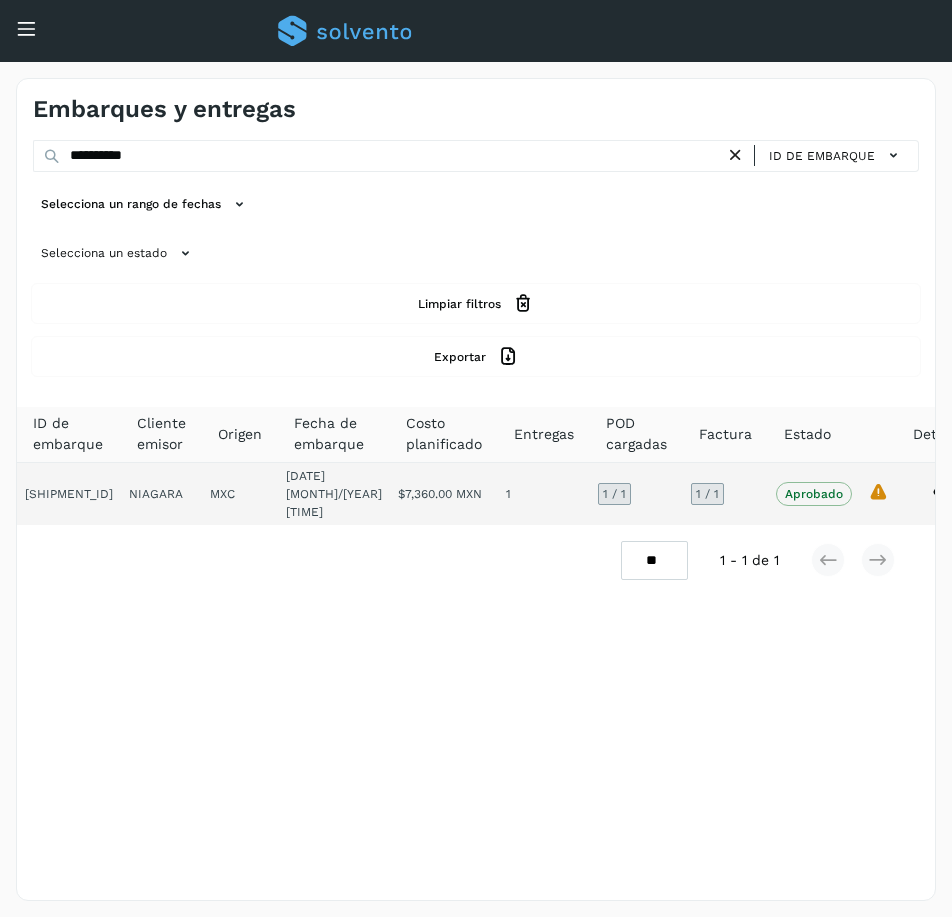 click on "Aprobado
Verifica el estado de la factura o entregas asociadas a este embarque" 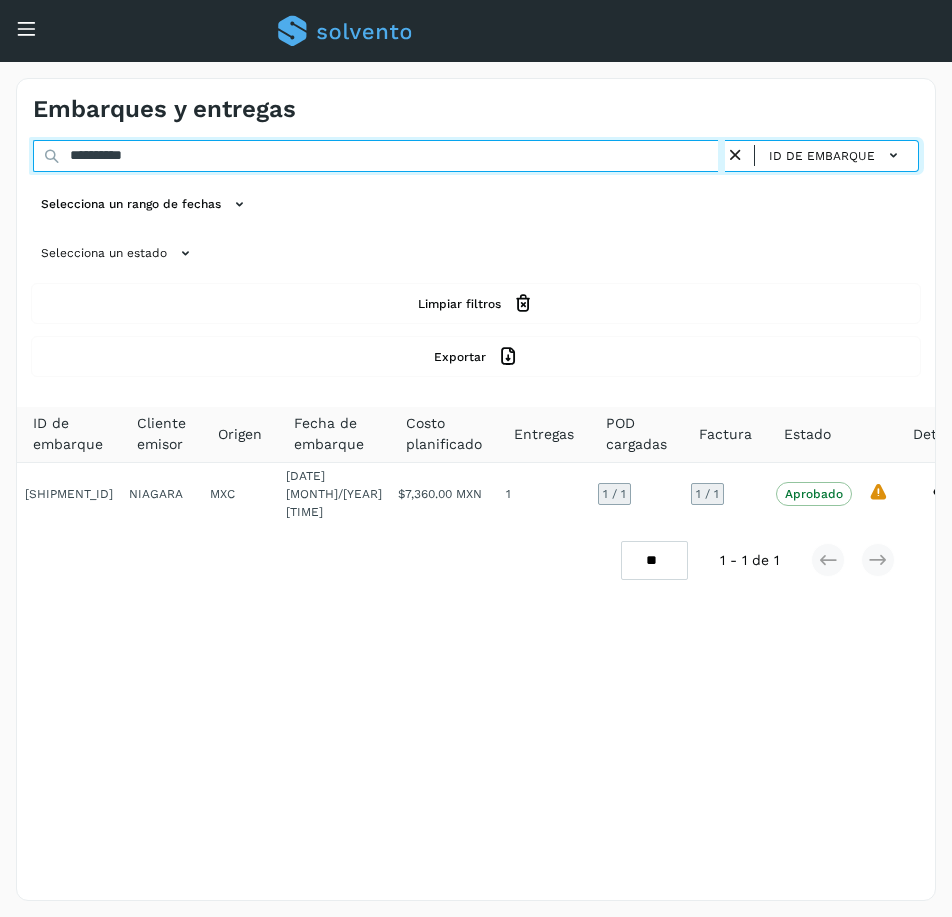 drag, startPoint x: 193, startPoint y: 167, endPoint x: 0, endPoint y: 168, distance: 193.0026 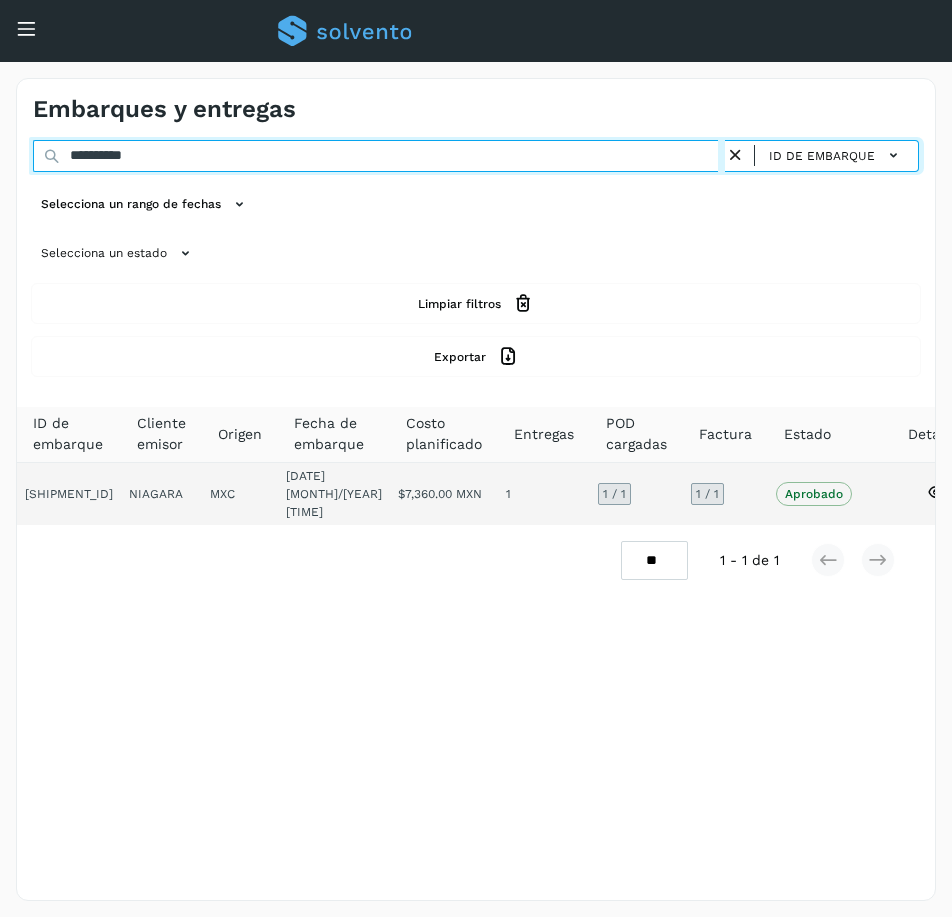 type on "**********" 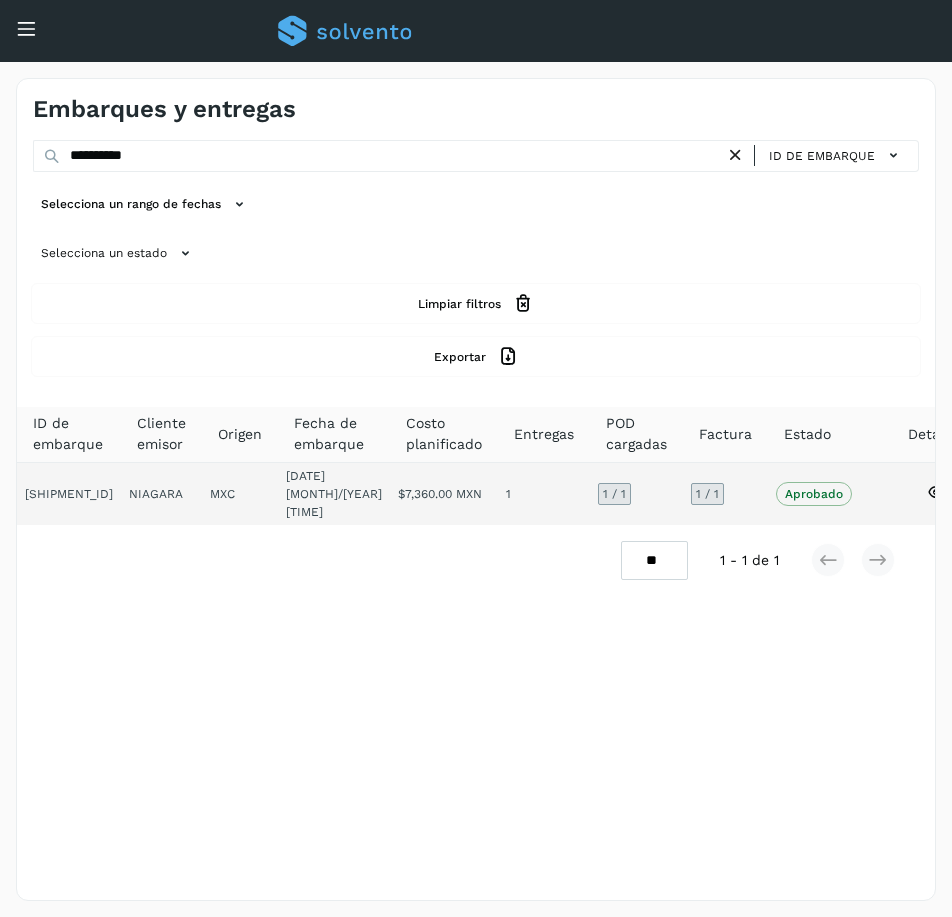 click on "1 / 1" 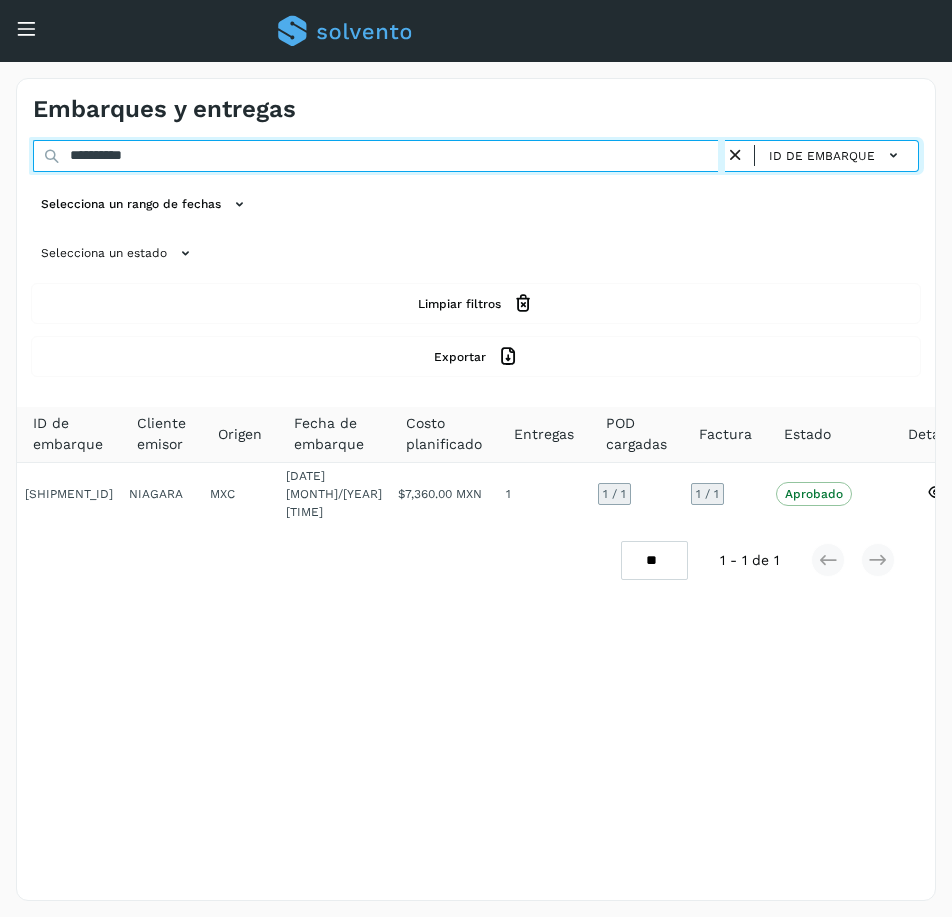 drag, startPoint x: 212, startPoint y: 162, endPoint x: -124, endPoint y: 163, distance: 336.0015 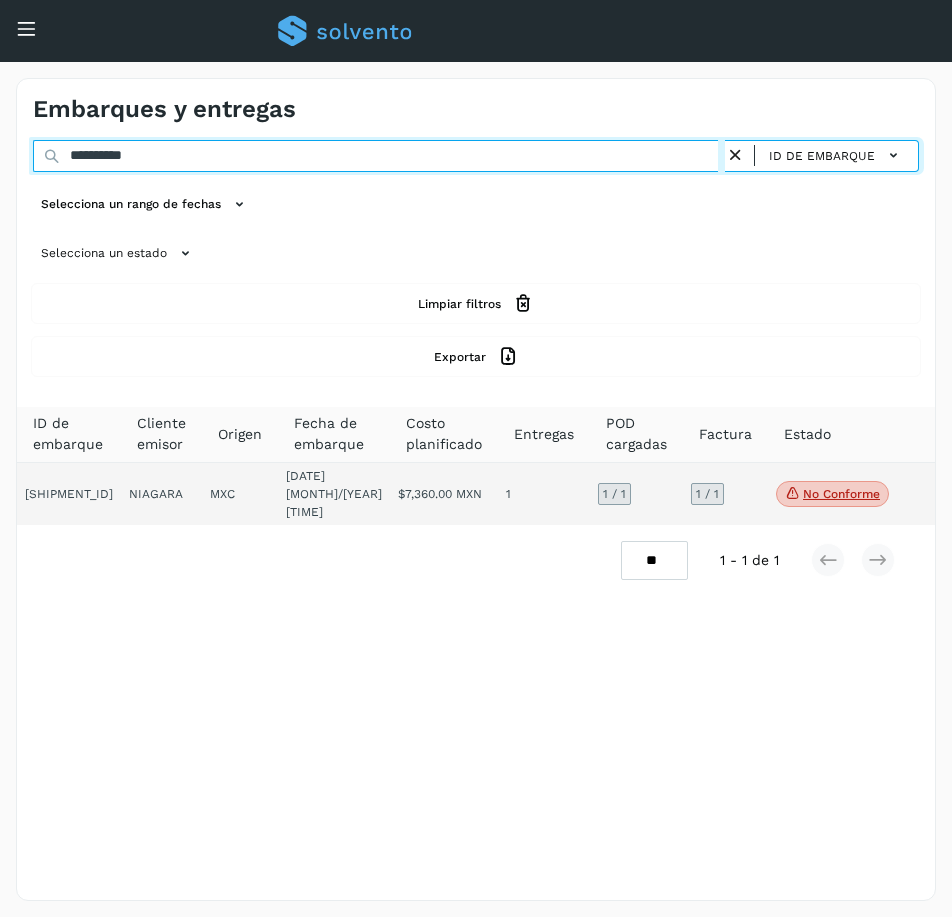 type on "**********" 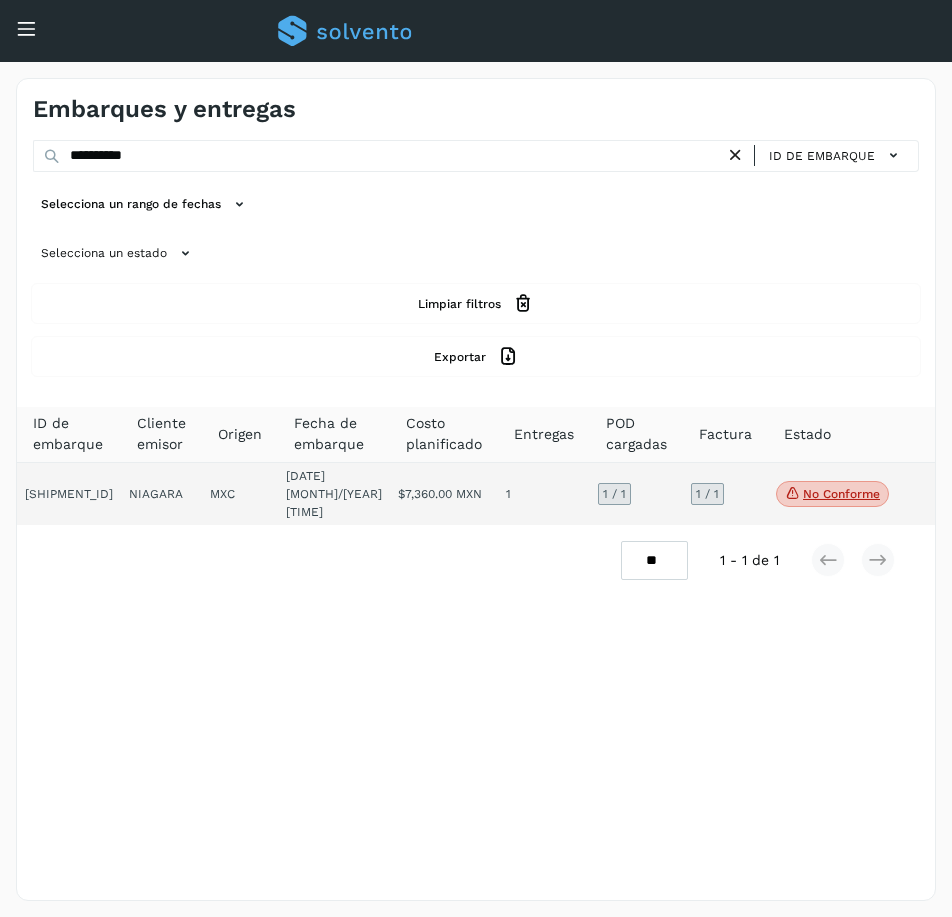 click on "1 / 1" 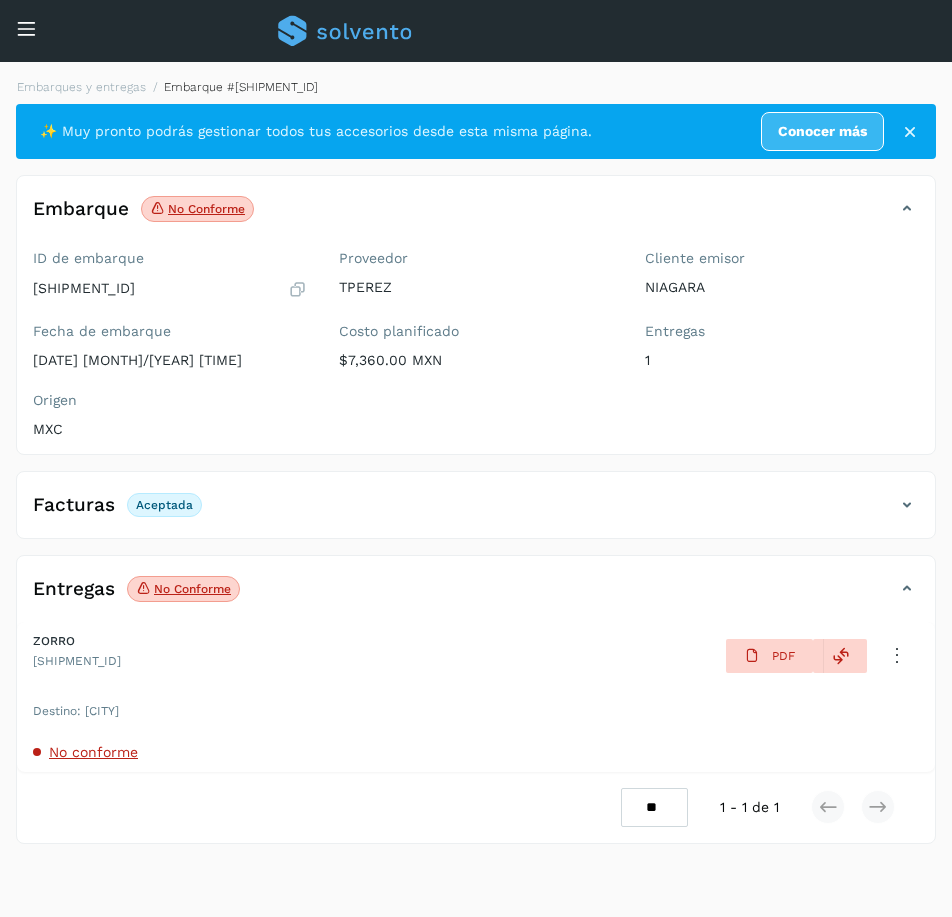 click on "No conforme" at bounding box center (93, 752) 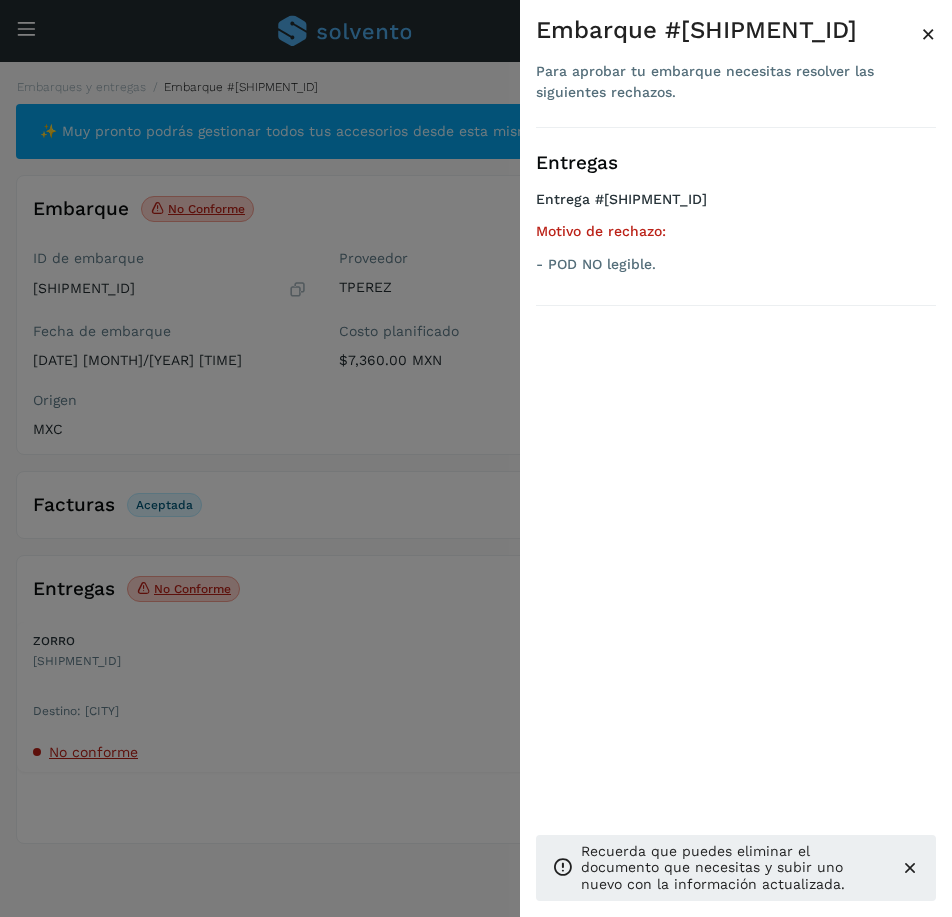 click at bounding box center (476, 458) 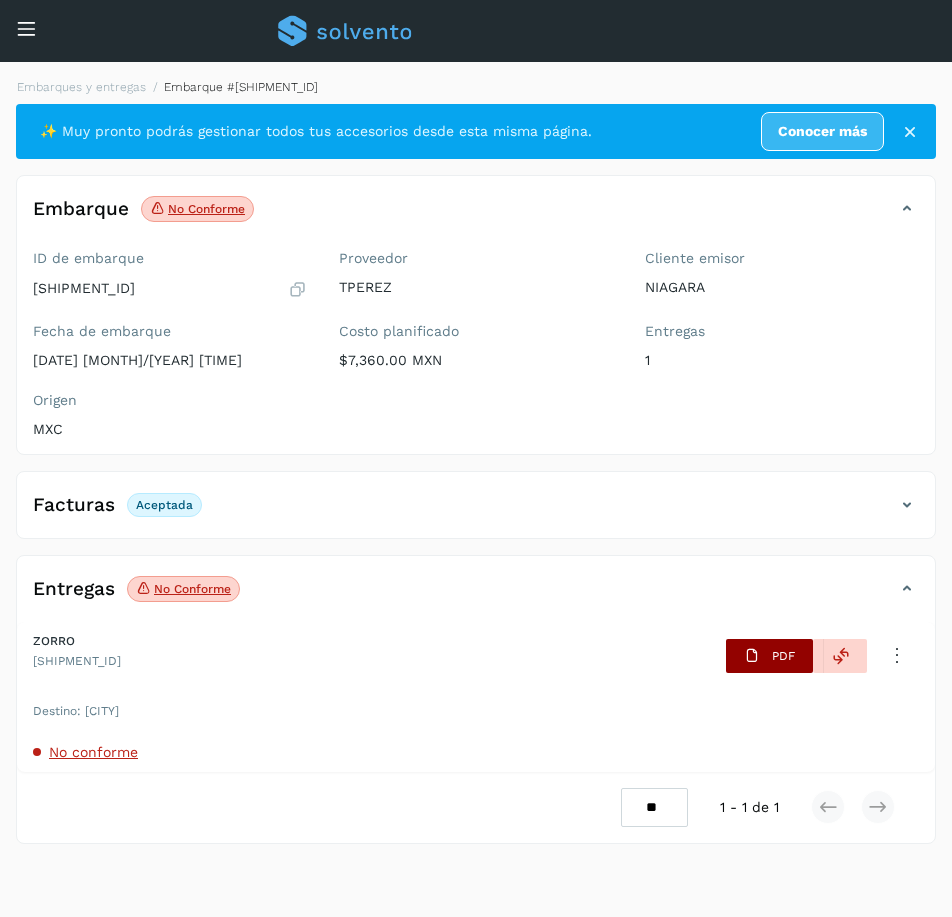 click on "PDF" at bounding box center (783, 656) 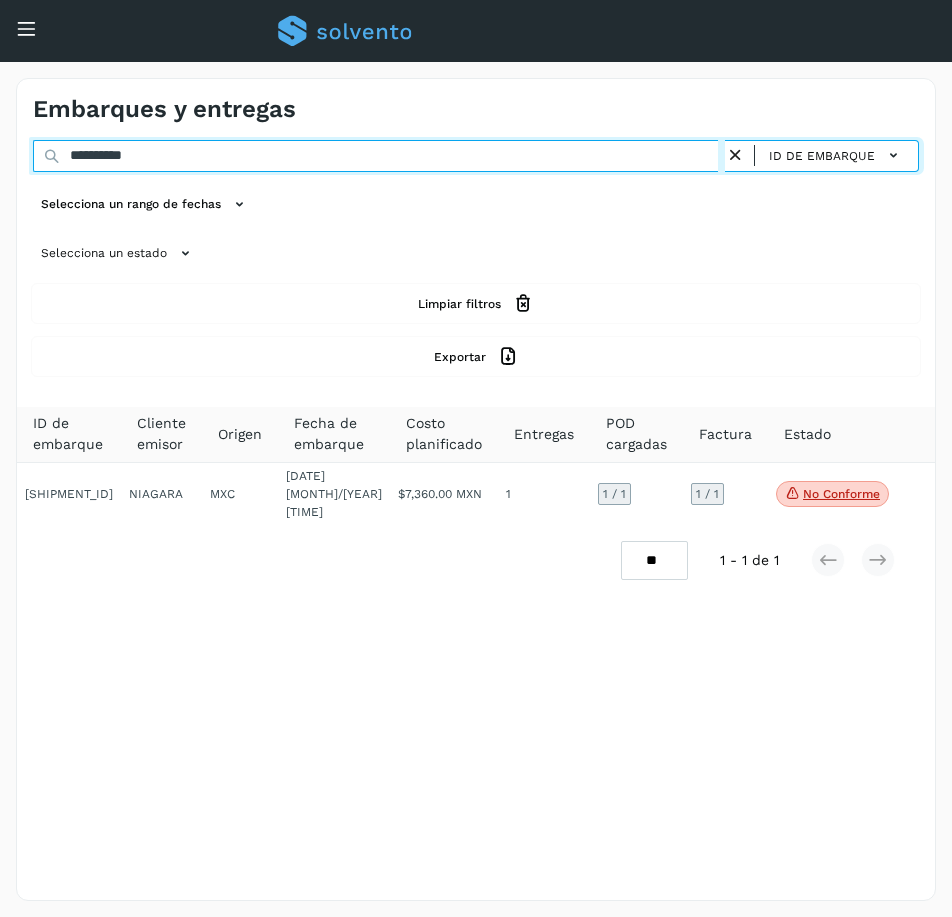 drag, startPoint x: 156, startPoint y: 155, endPoint x: -23, endPoint y: 153, distance: 179.01117 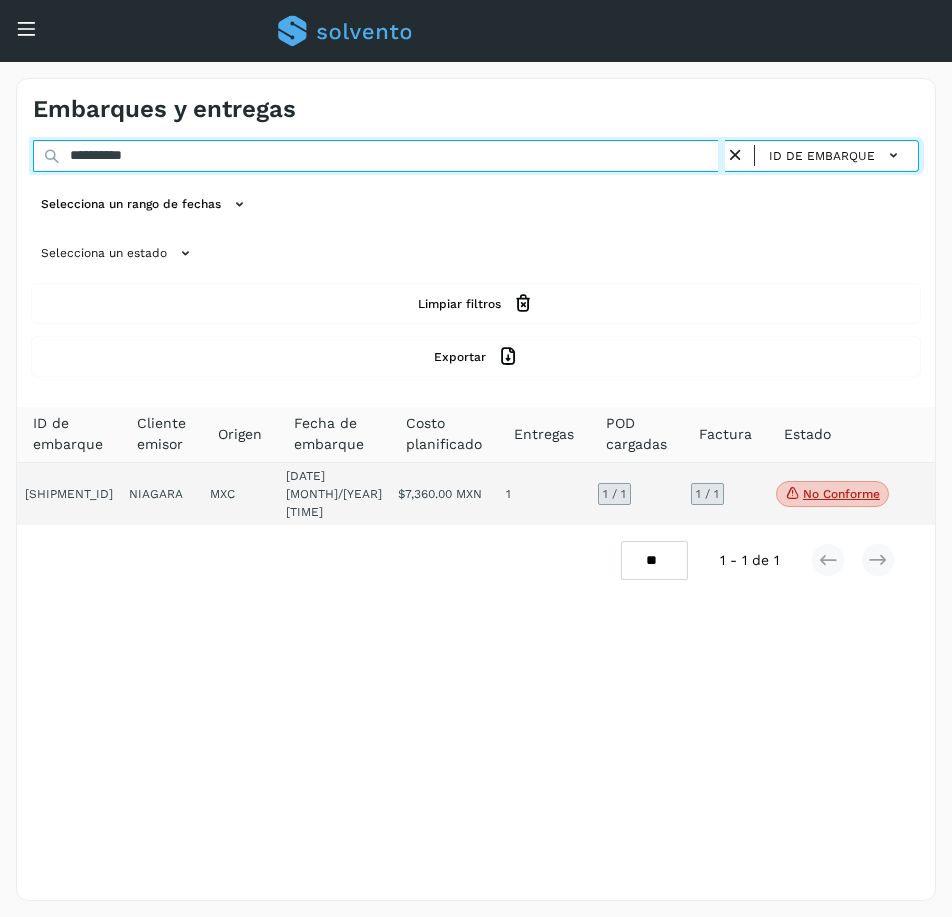 type on "**********" 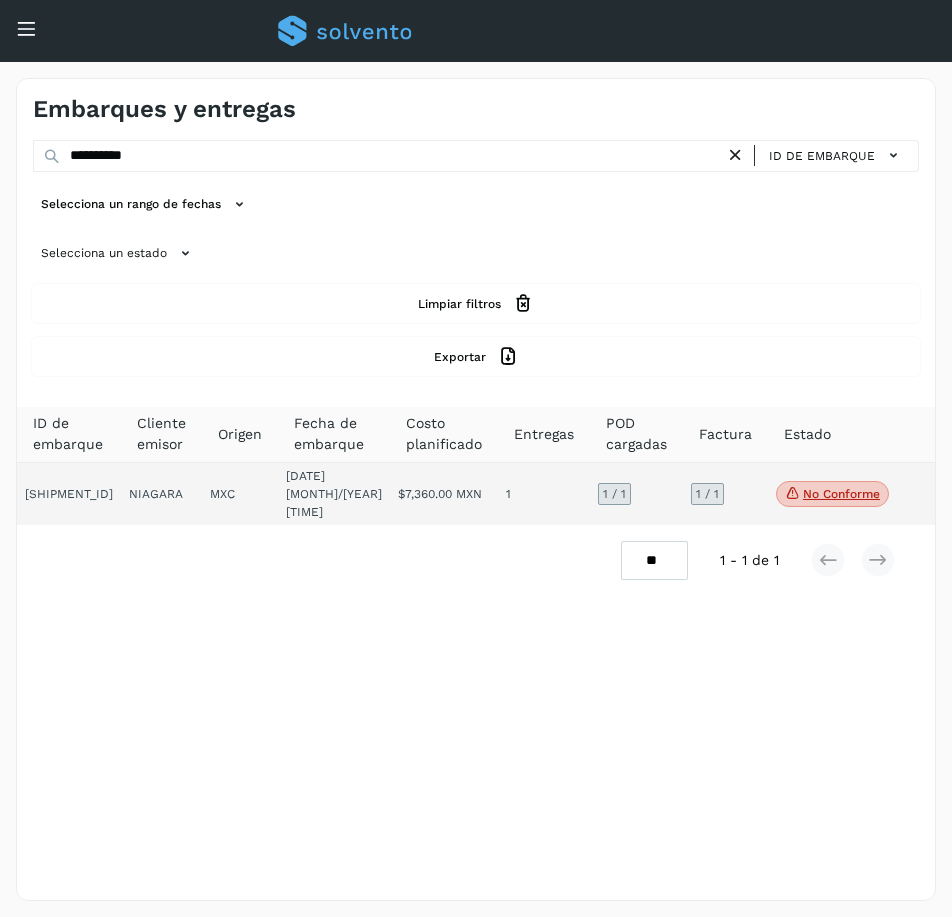 click on "1 / 1" 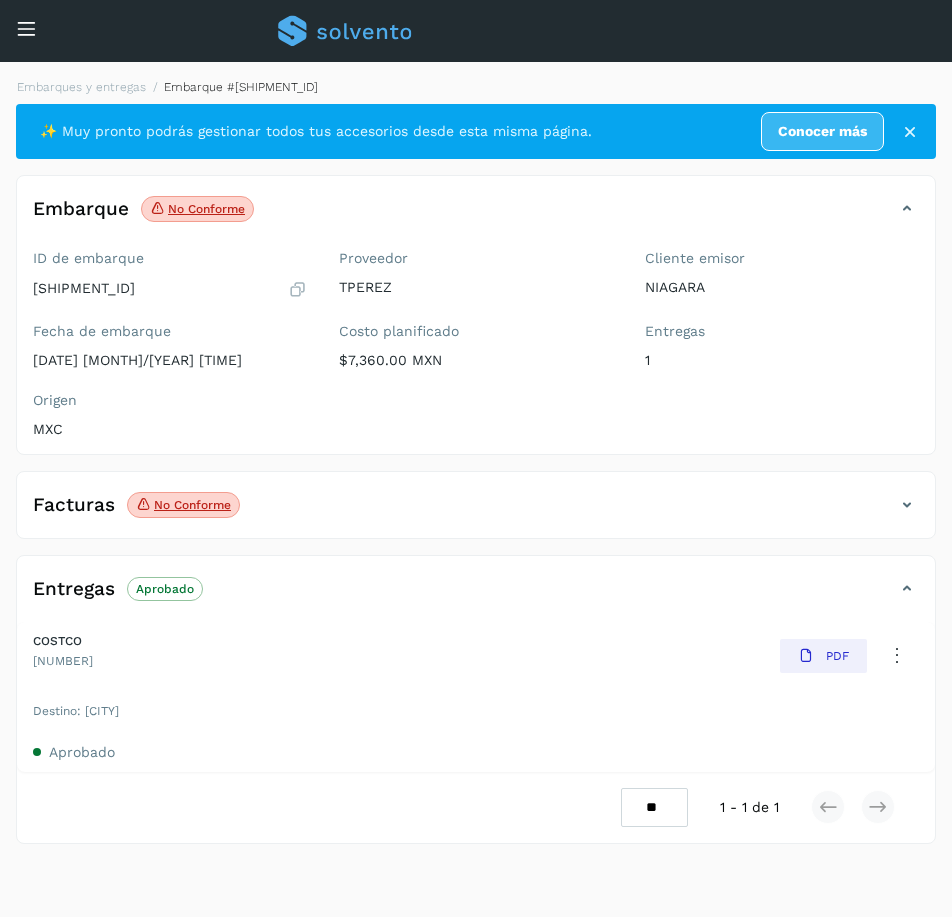 drag, startPoint x: 81, startPoint y: 505, endPoint x: 208, endPoint y: 489, distance: 128.0039 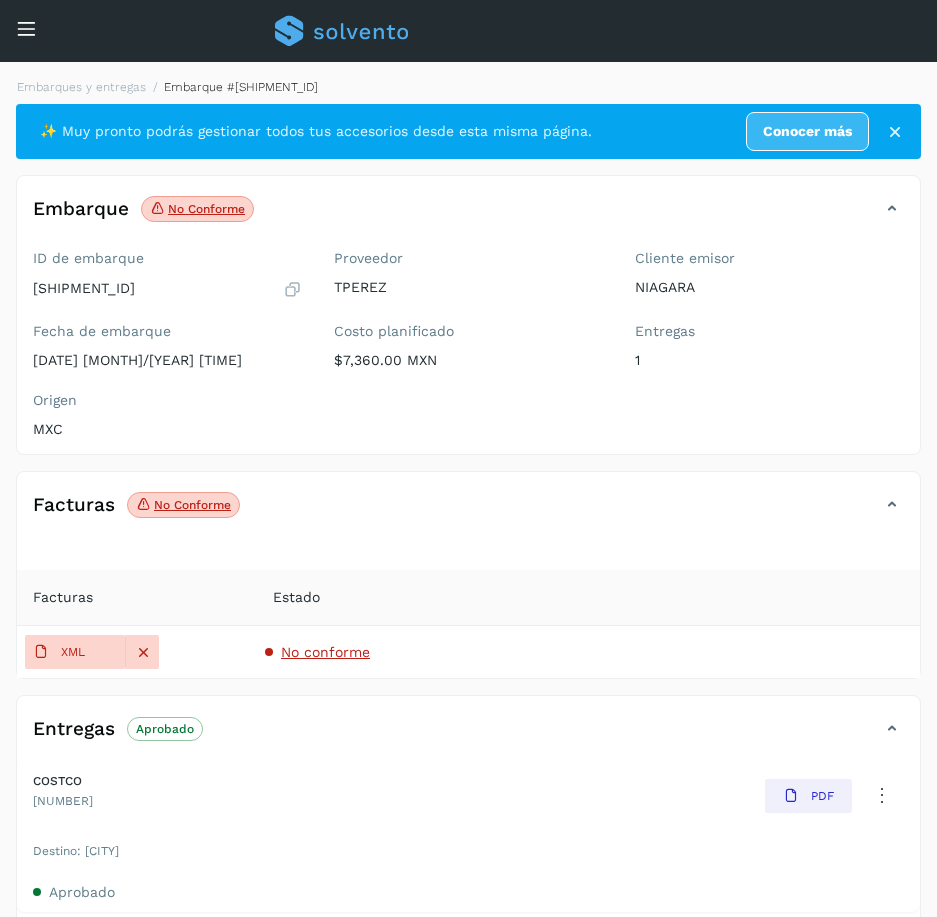 click on "No conforme" 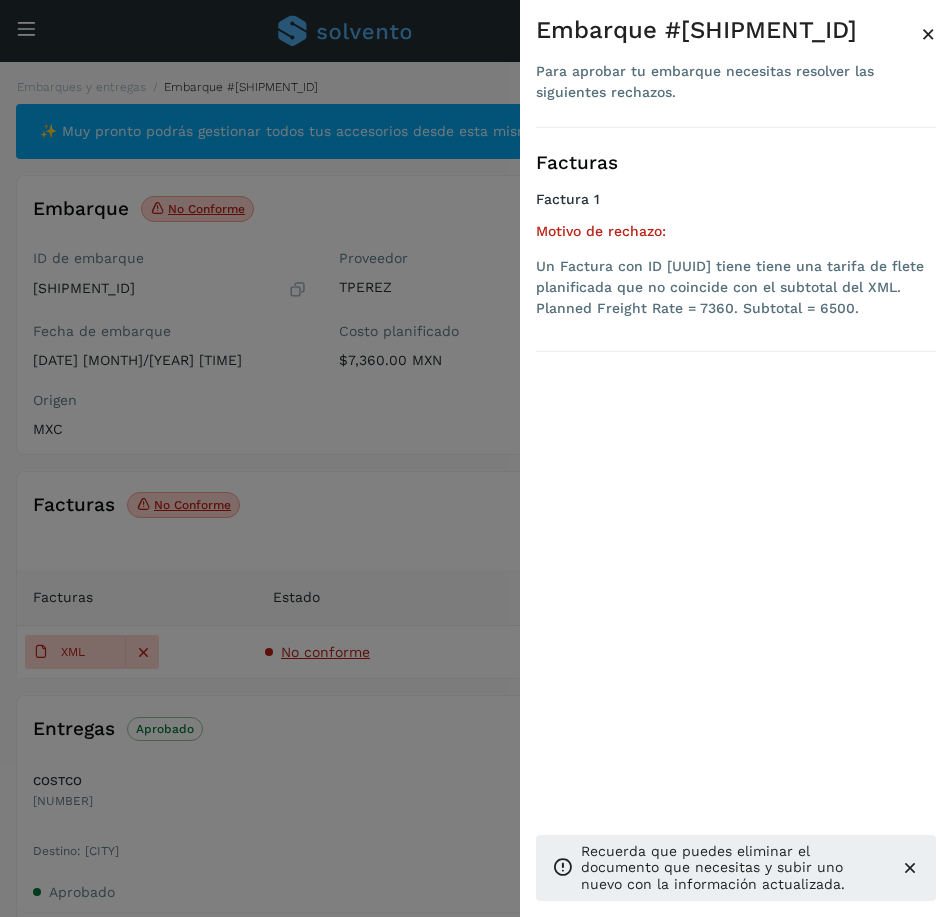 click on "×" at bounding box center [928, 34] 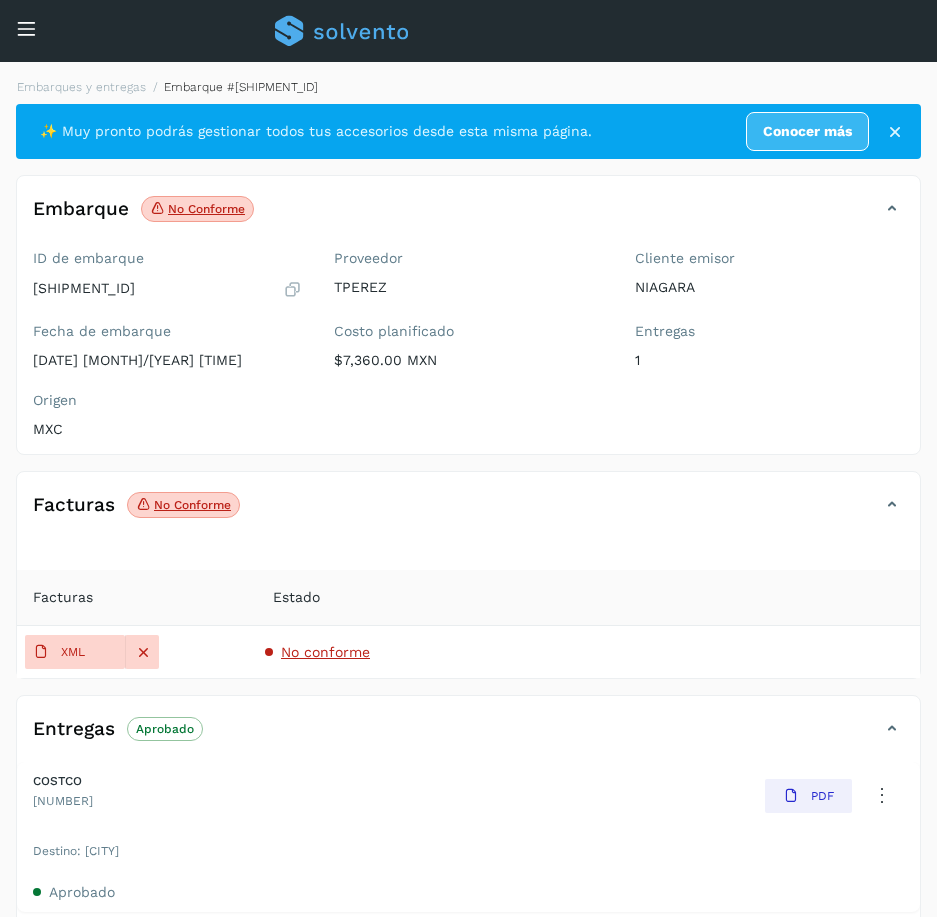 click at bounding box center [892, 505] 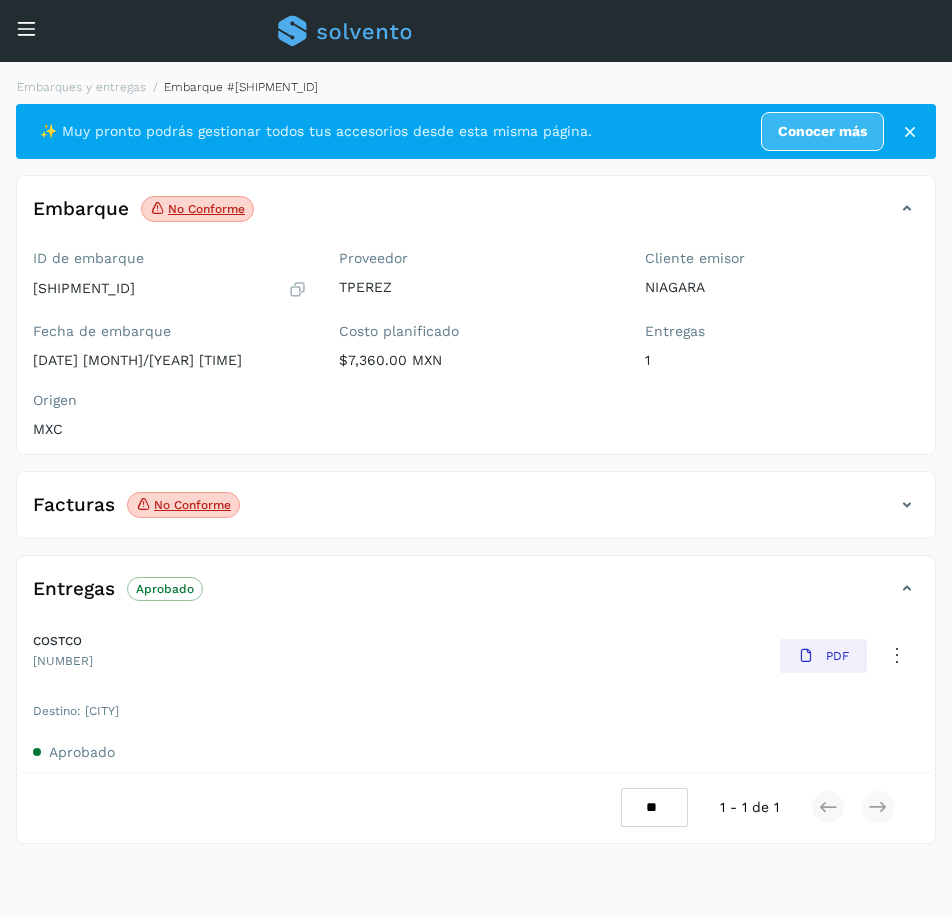 click at bounding box center (907, 505) 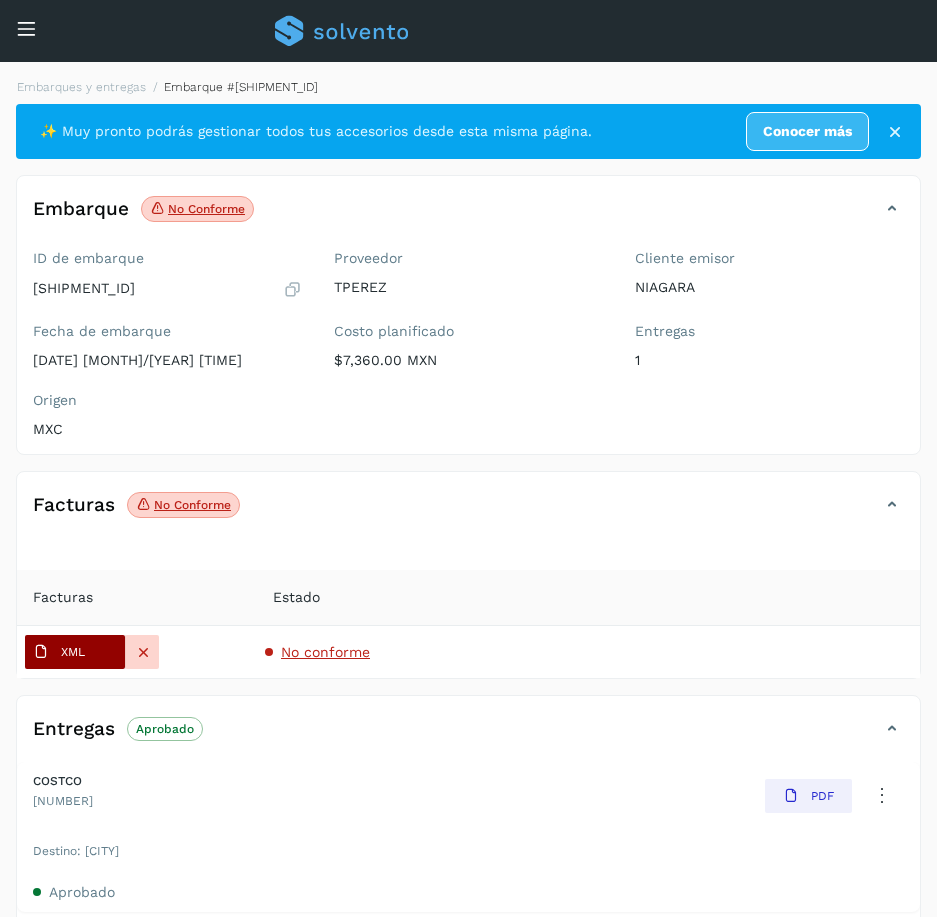 click on "XML" at bounding box center [75, 652] 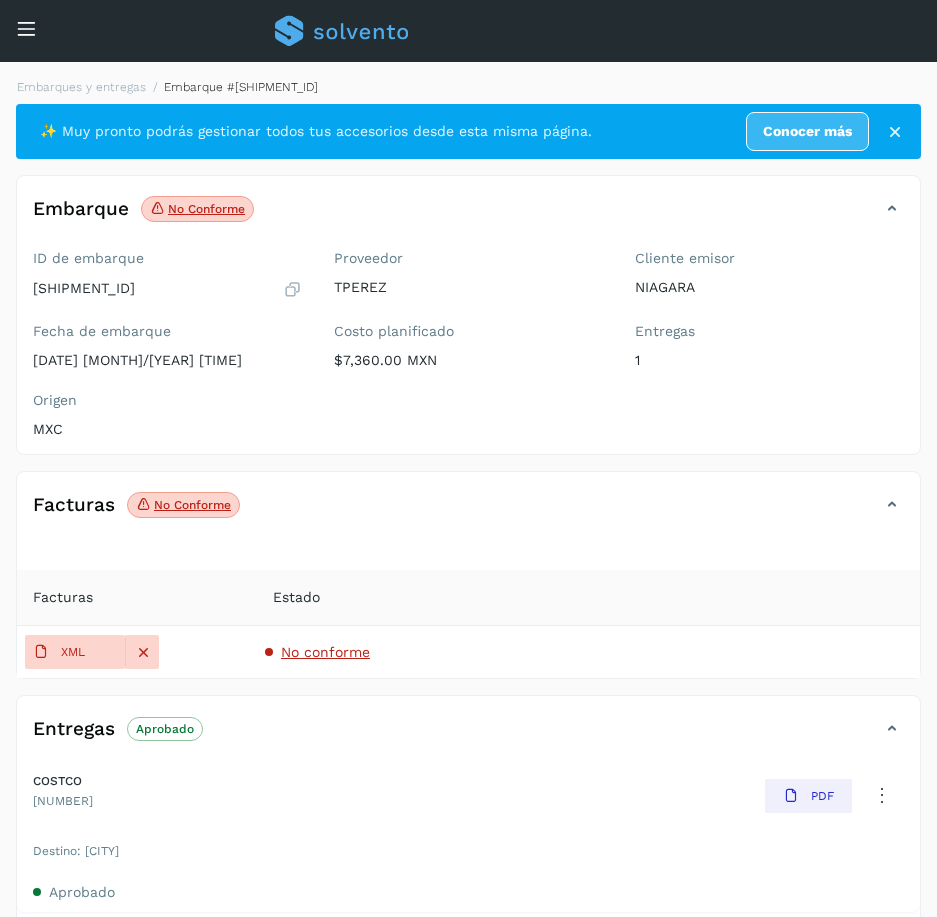 type 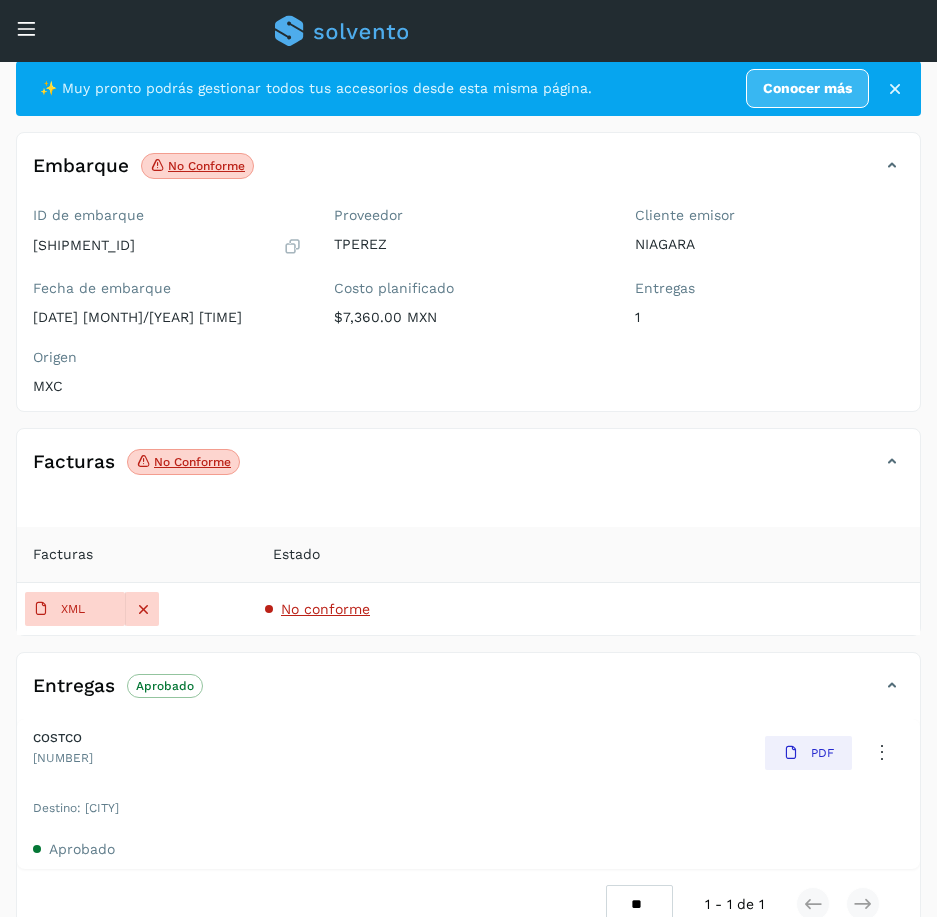 scroll, scrollTop: 83, scrollLeft: 0, axis: vertical 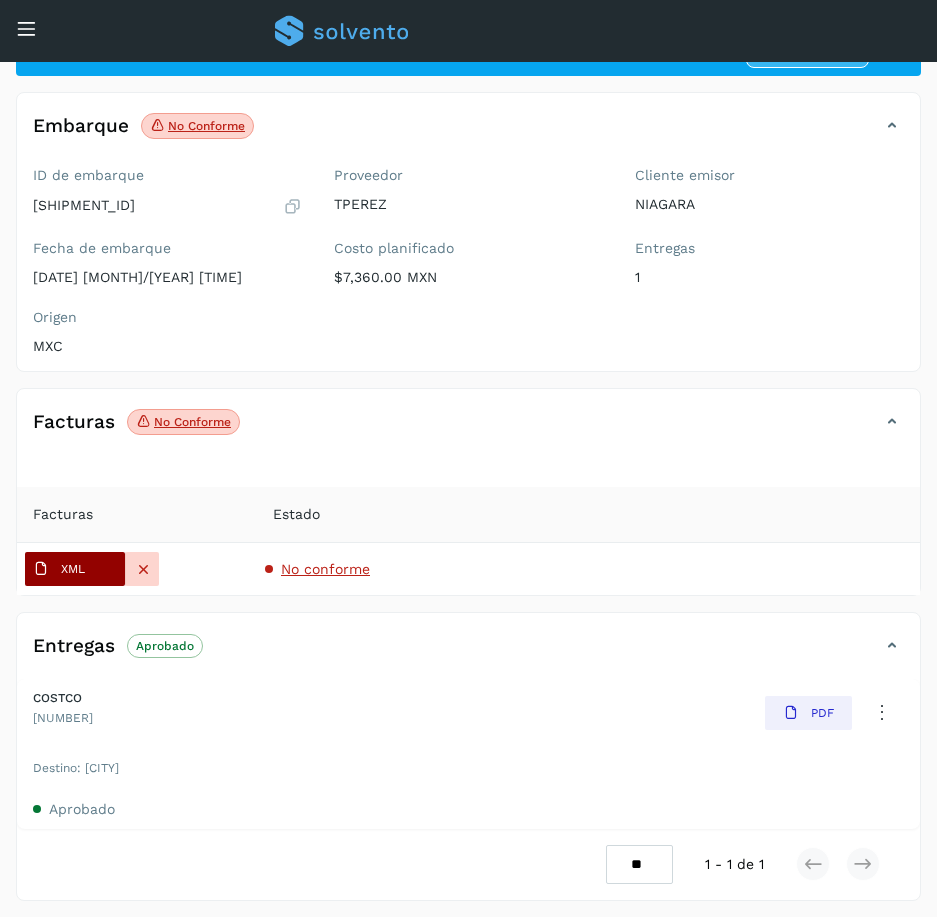click on "XML" at bounding box center [73, 569] 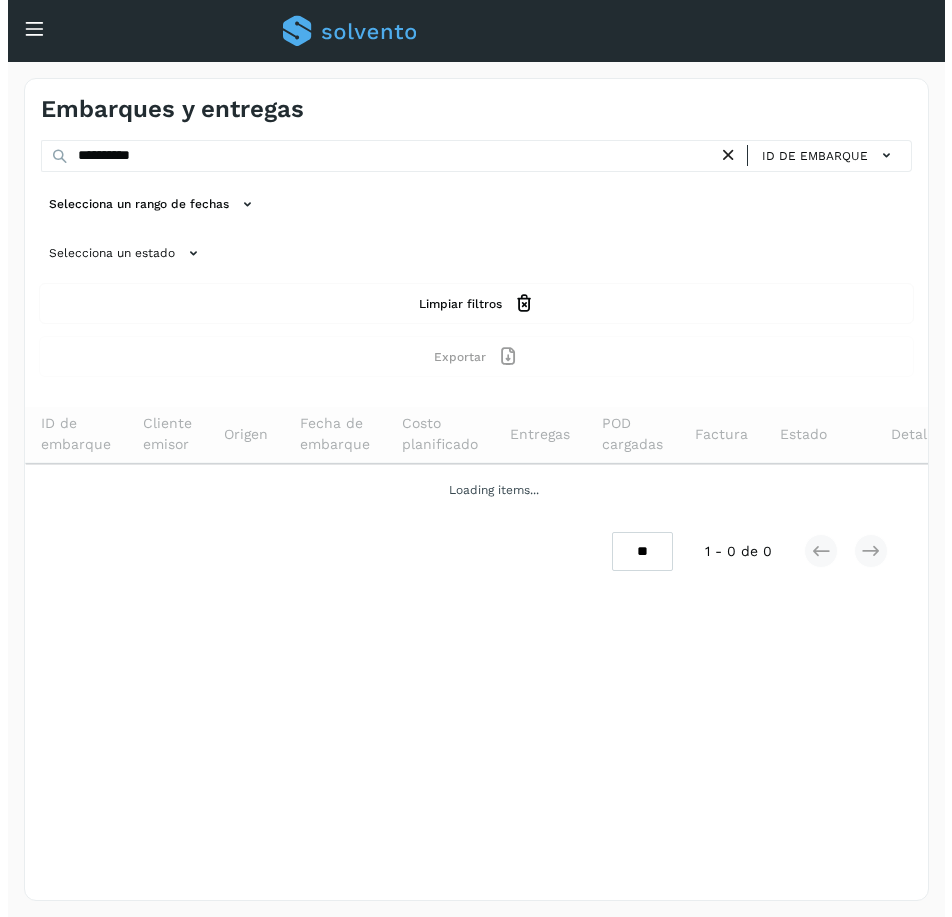 scroll, scrollTop: 0, scrollLeft: 0, axis: both 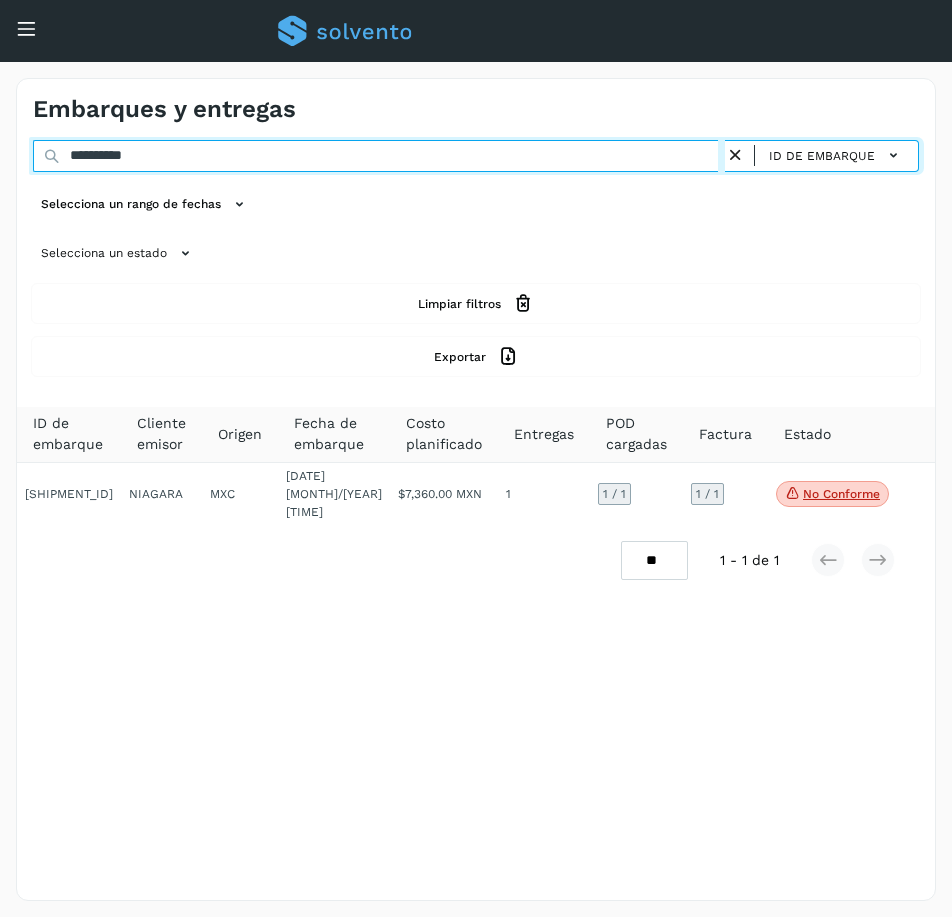 drag, startPoint x: 184, startPoint y: 163, endPoint x: -64, endPoint y: 160, distance: 248.01814 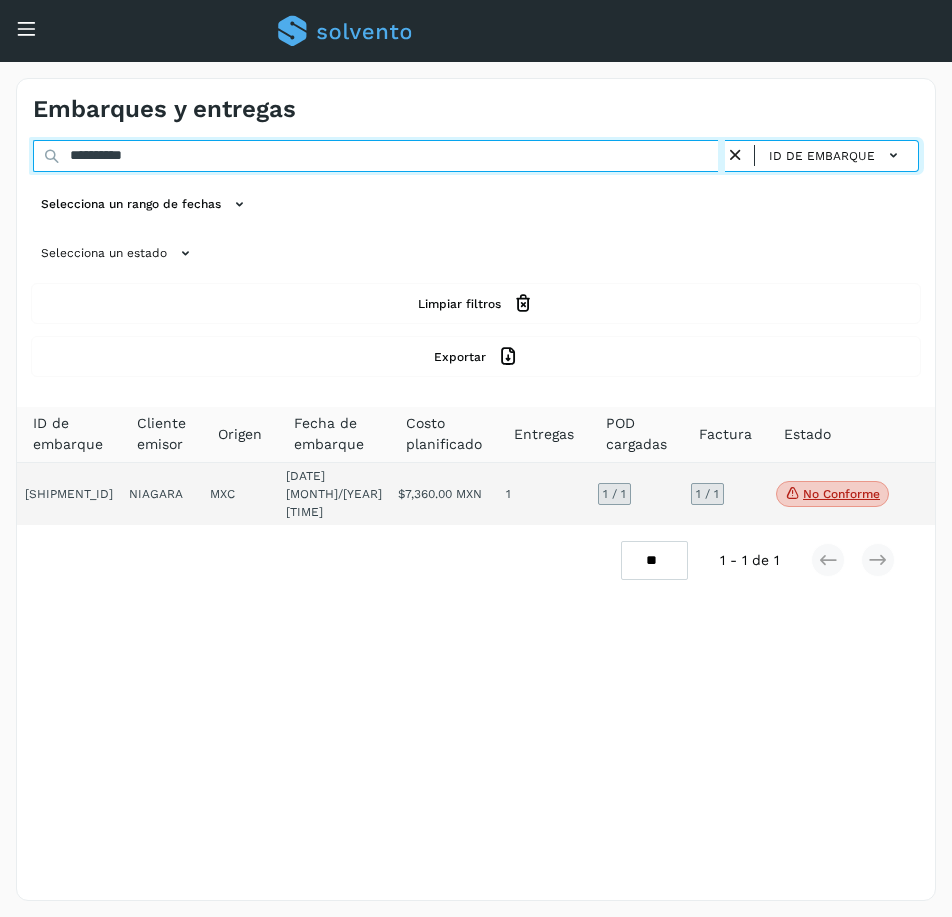 paste 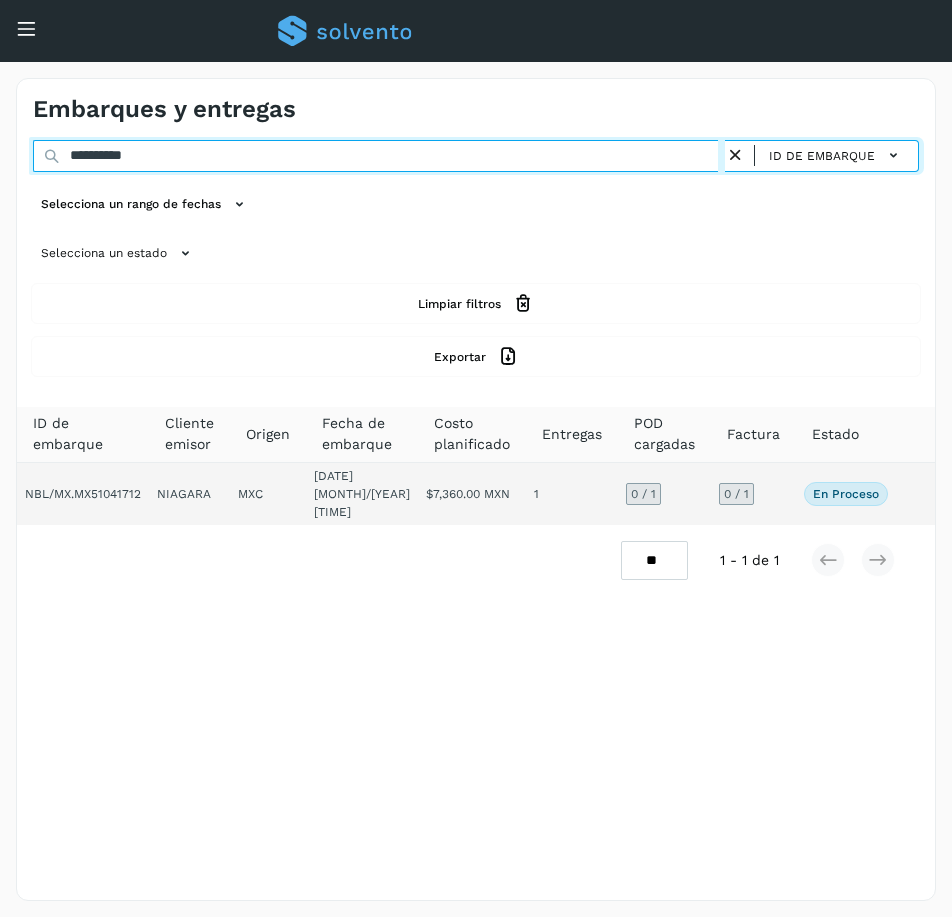type on "**********" 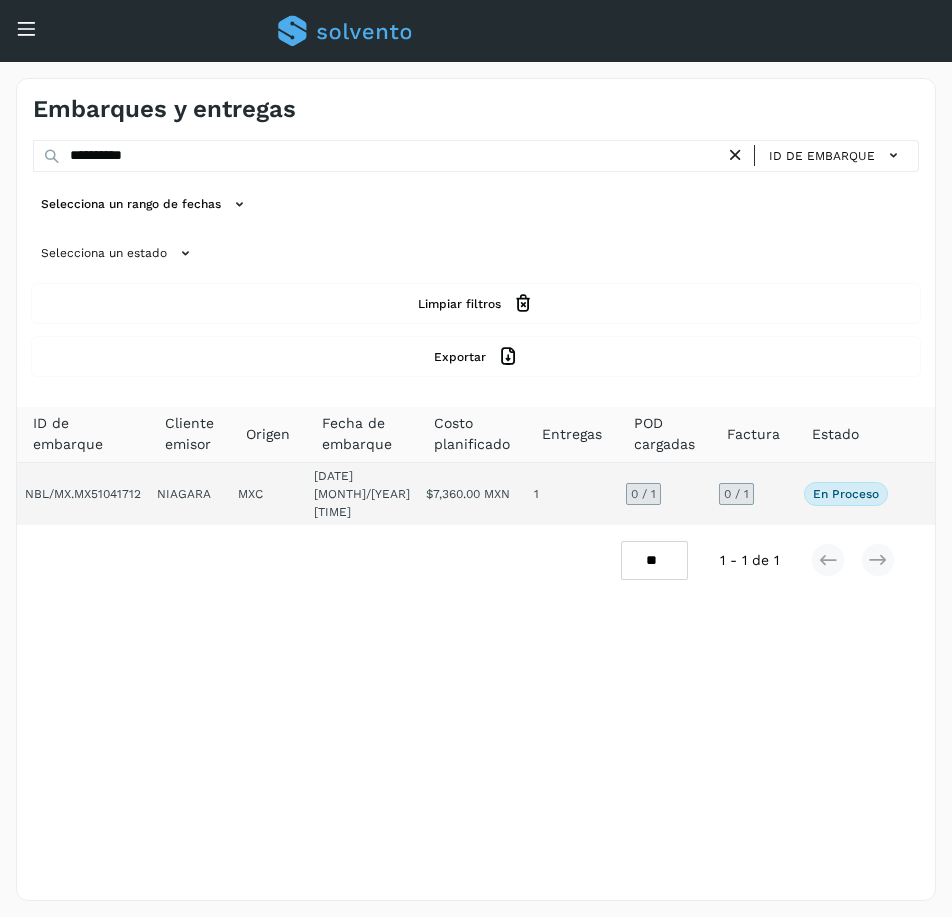 click on "En proceso
Verifica el estado de la factura o entregas asociadas a este embarque" 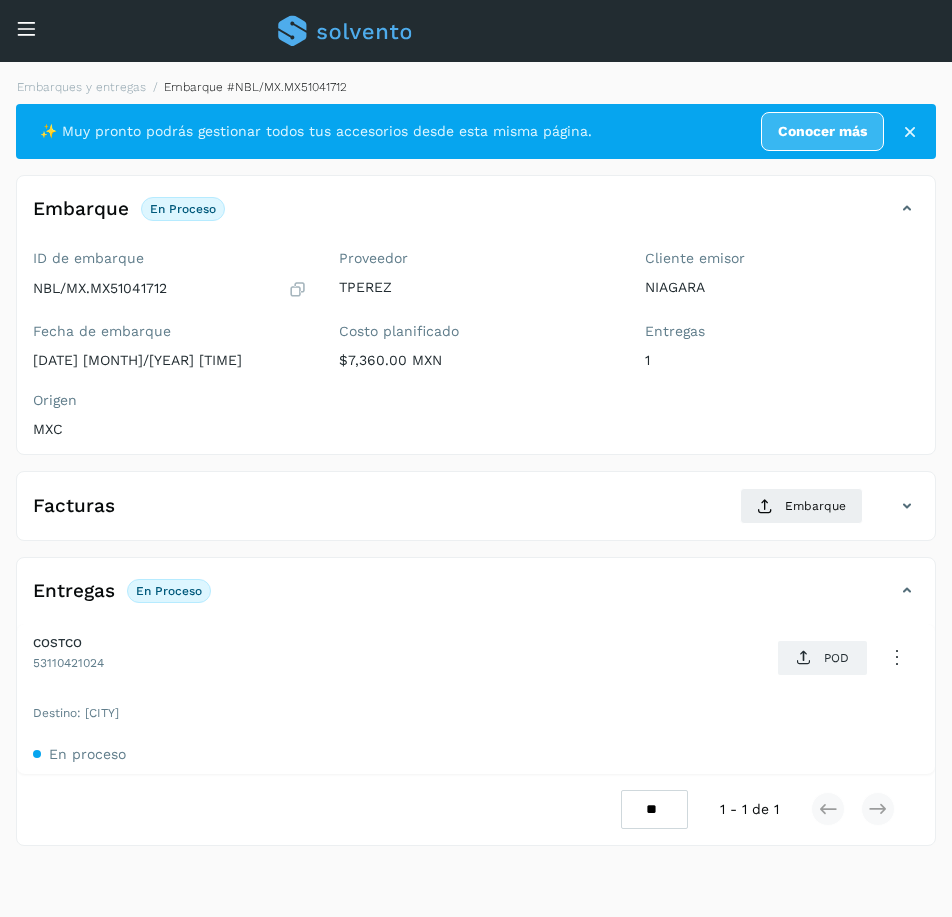 drag, startPoint x: 314, startPoint y: 807, endPoint x: 174, endPoint y: 714, distance: 168.07439 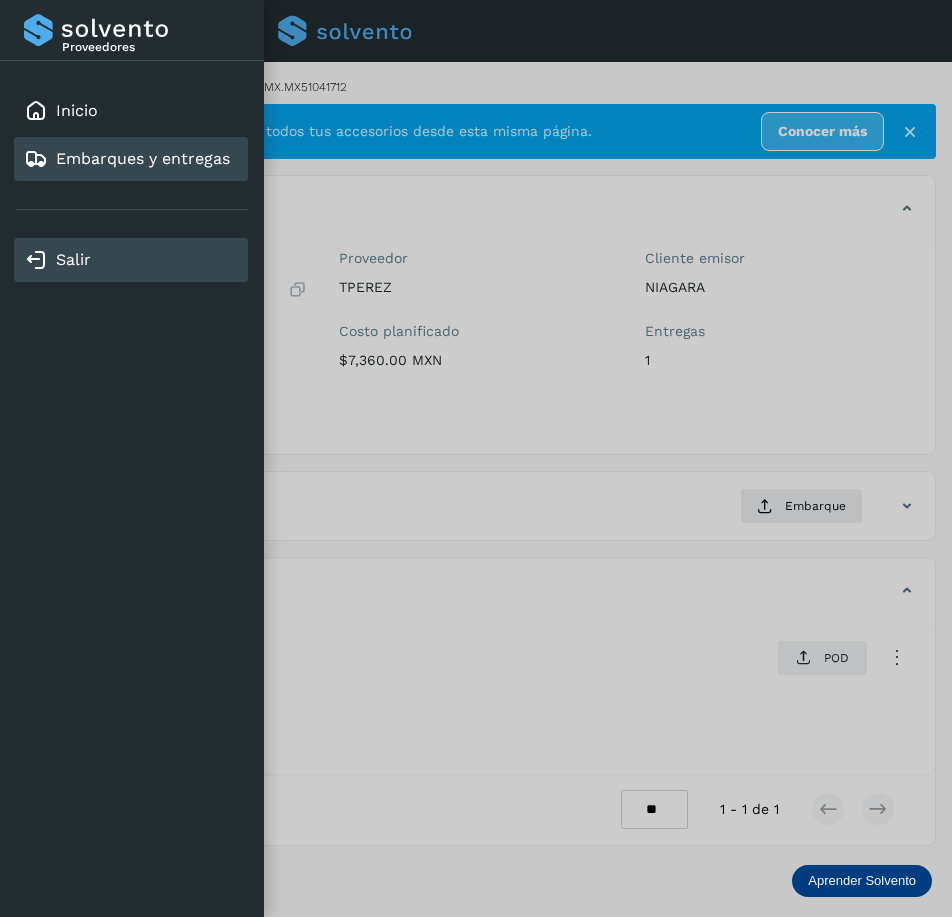 click on "Salir" at bounding box center [131, 260] 